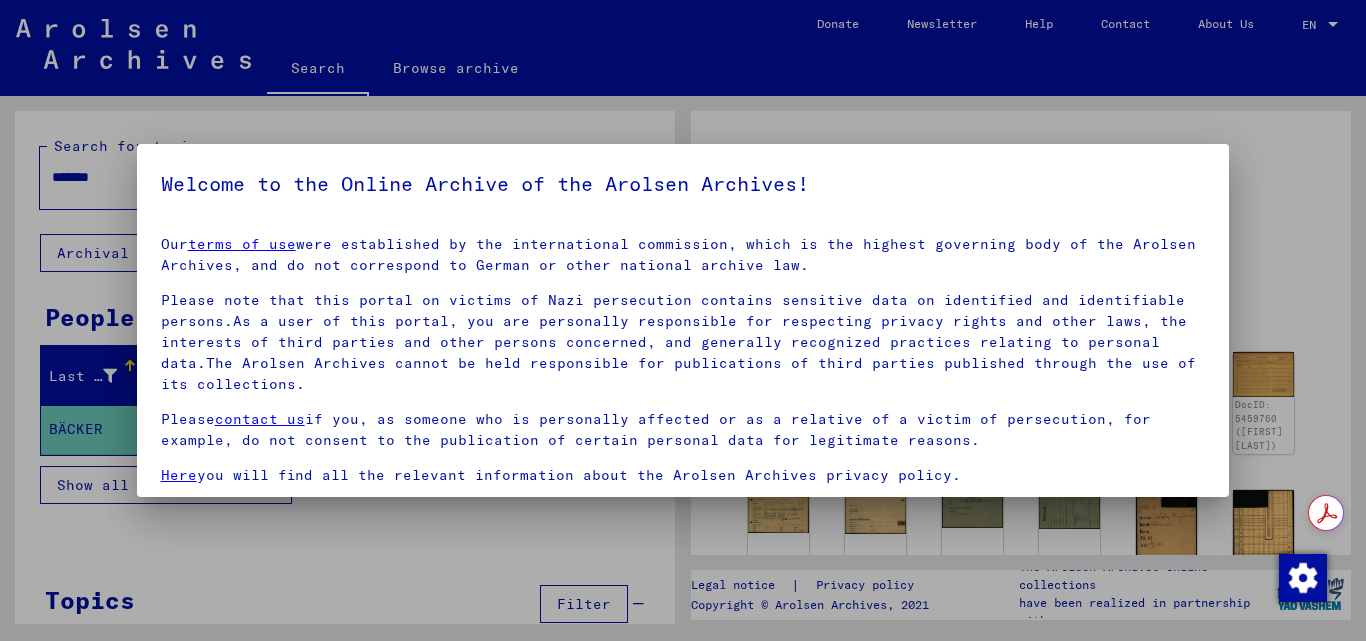 scroll, scrollTop: 0, scrollLeft: 0, axis: both 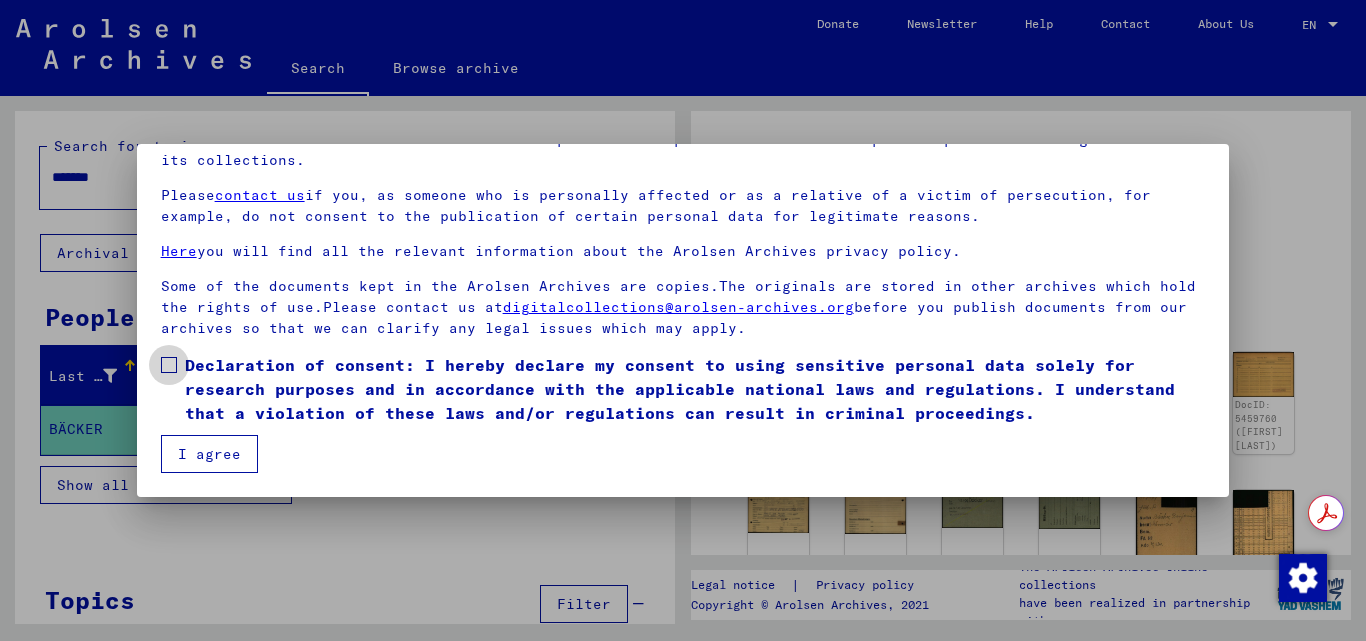 click at bounding box center [169, 365] 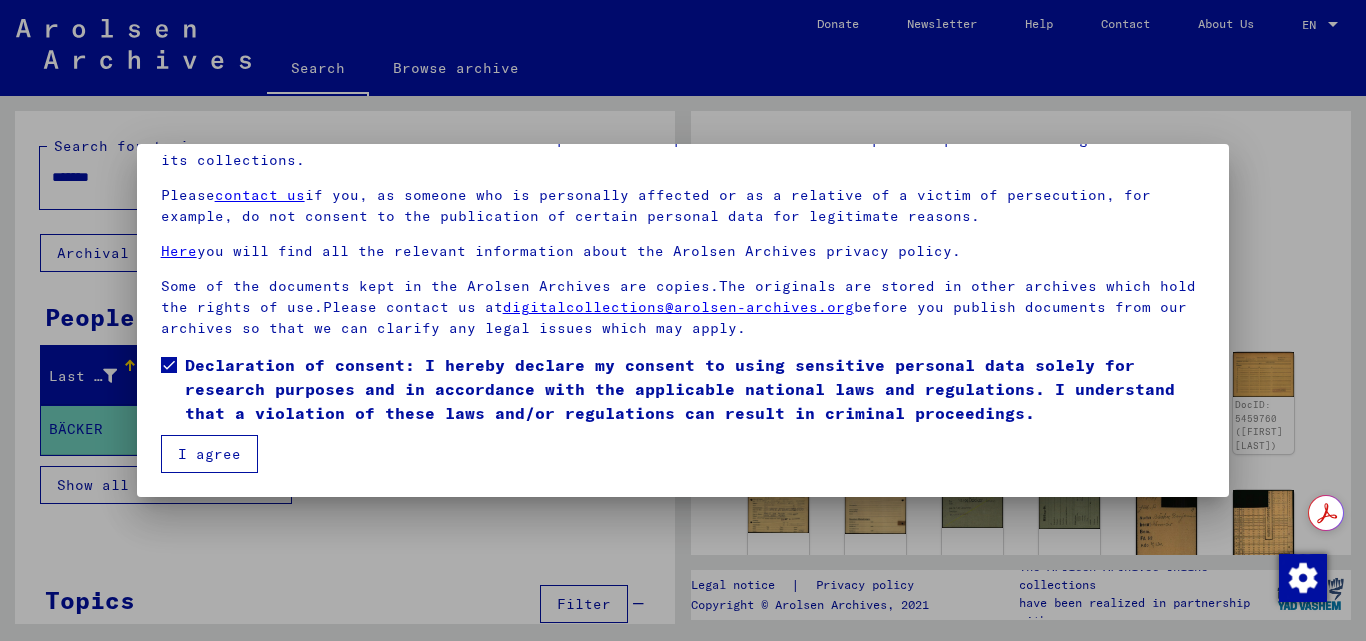 click on "I agree" at bounding box center [209, 454] 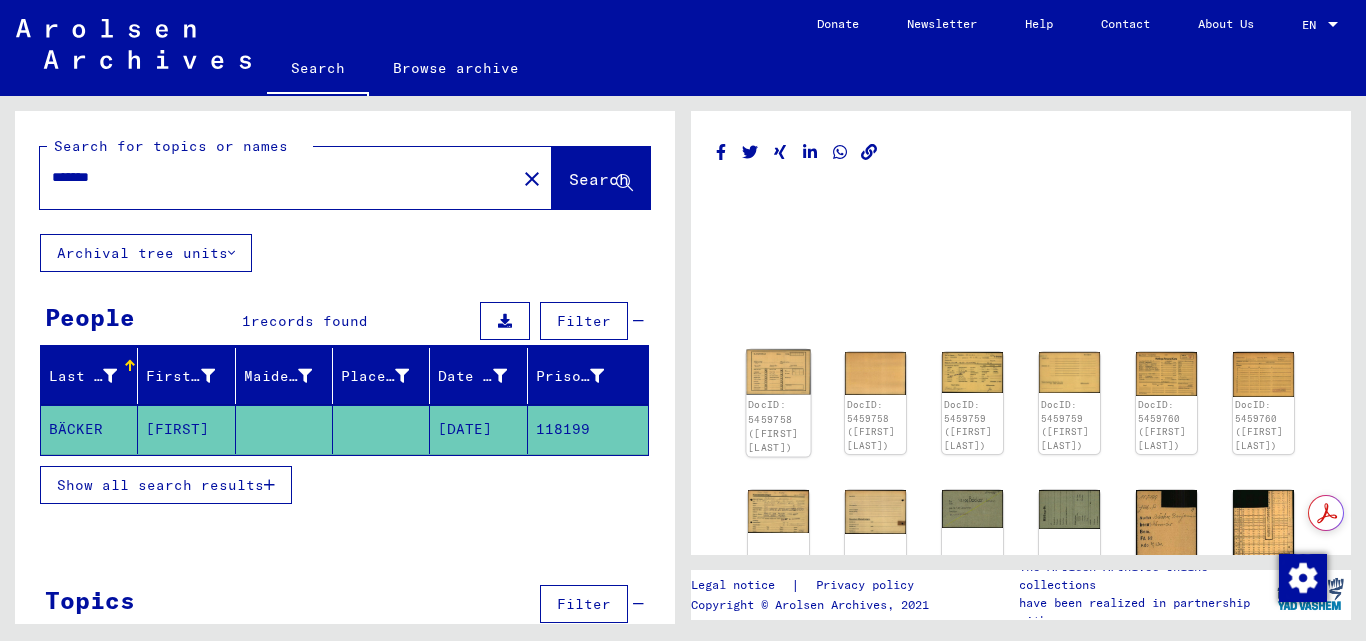 click 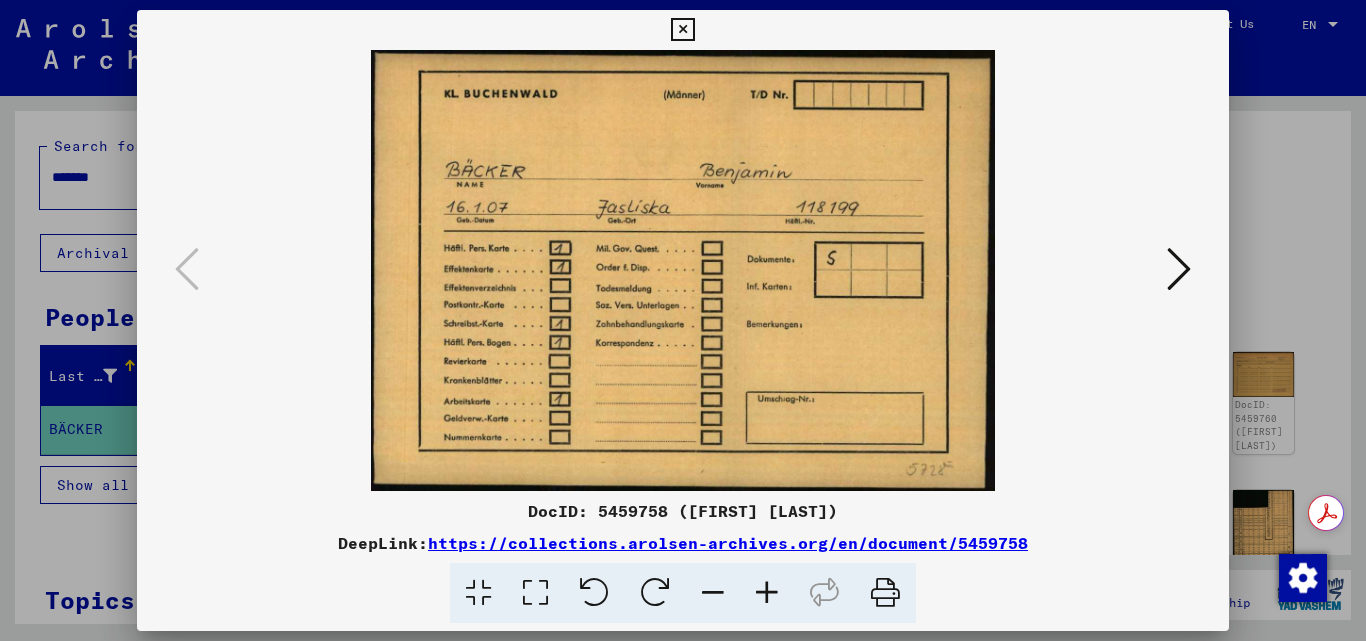click at bounding box center (1179, 269) 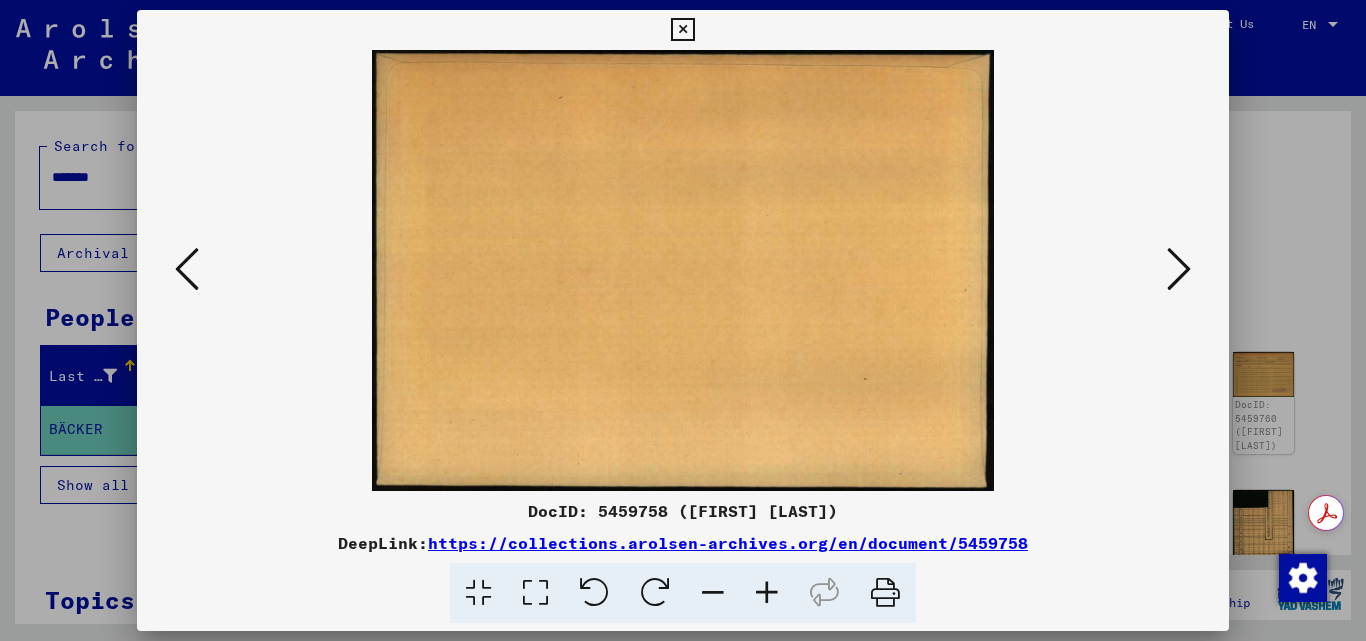 click at bounding box center [1179, 269] 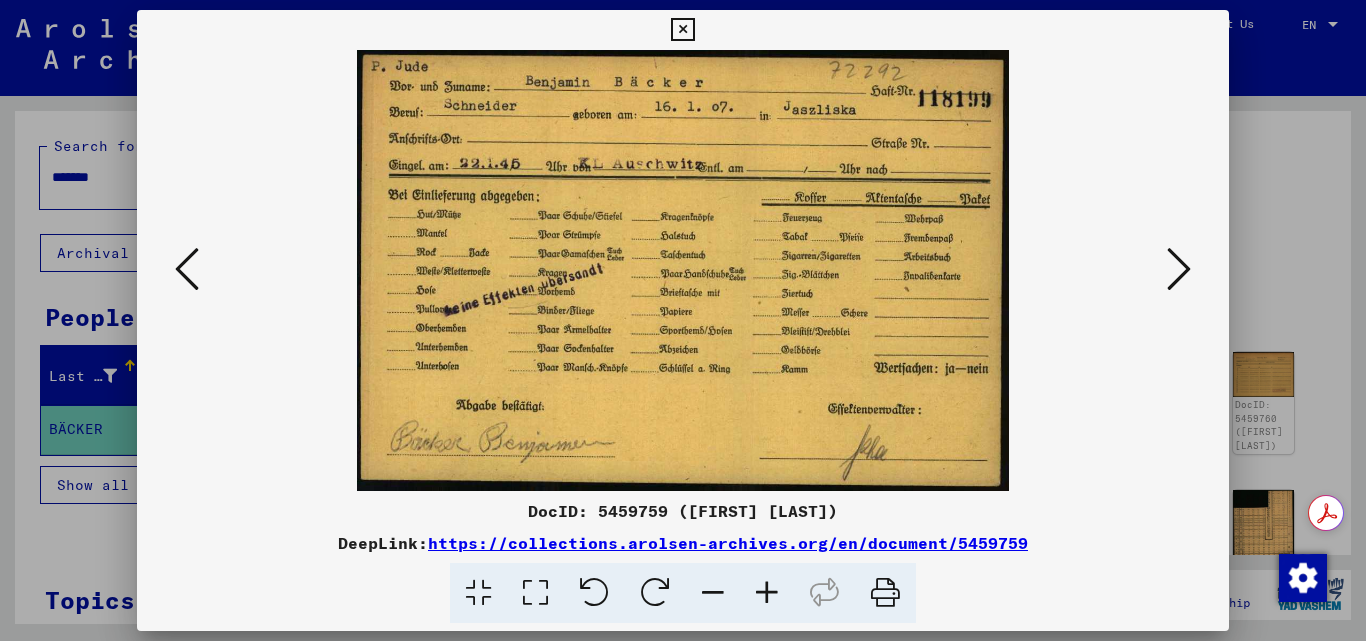 click at bounding box center (1179, 269) 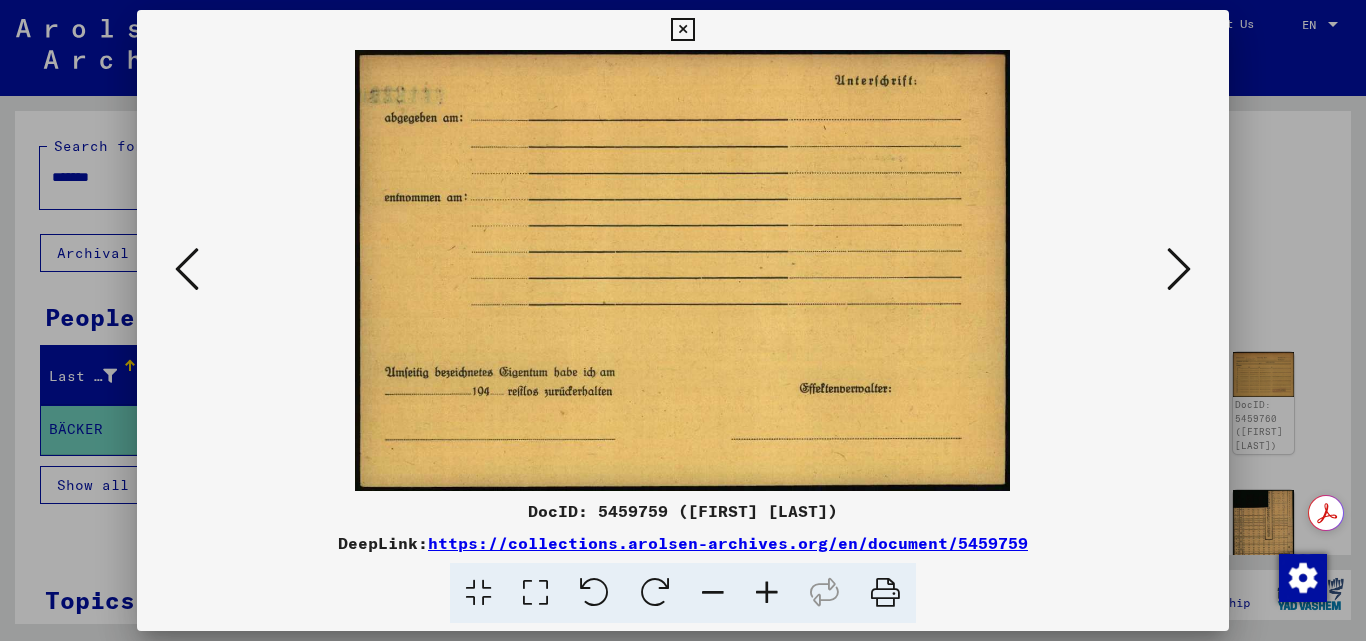 click at bounding box center [1179, 269] 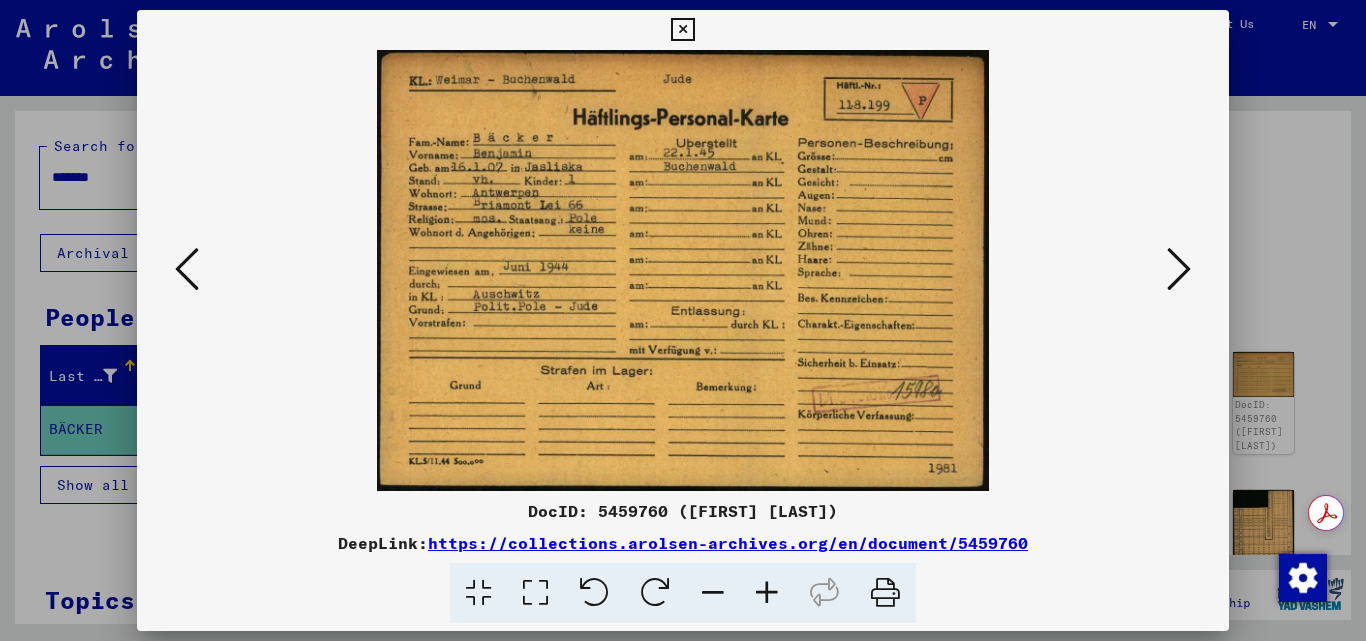 click at bounding box center (1179, 269) 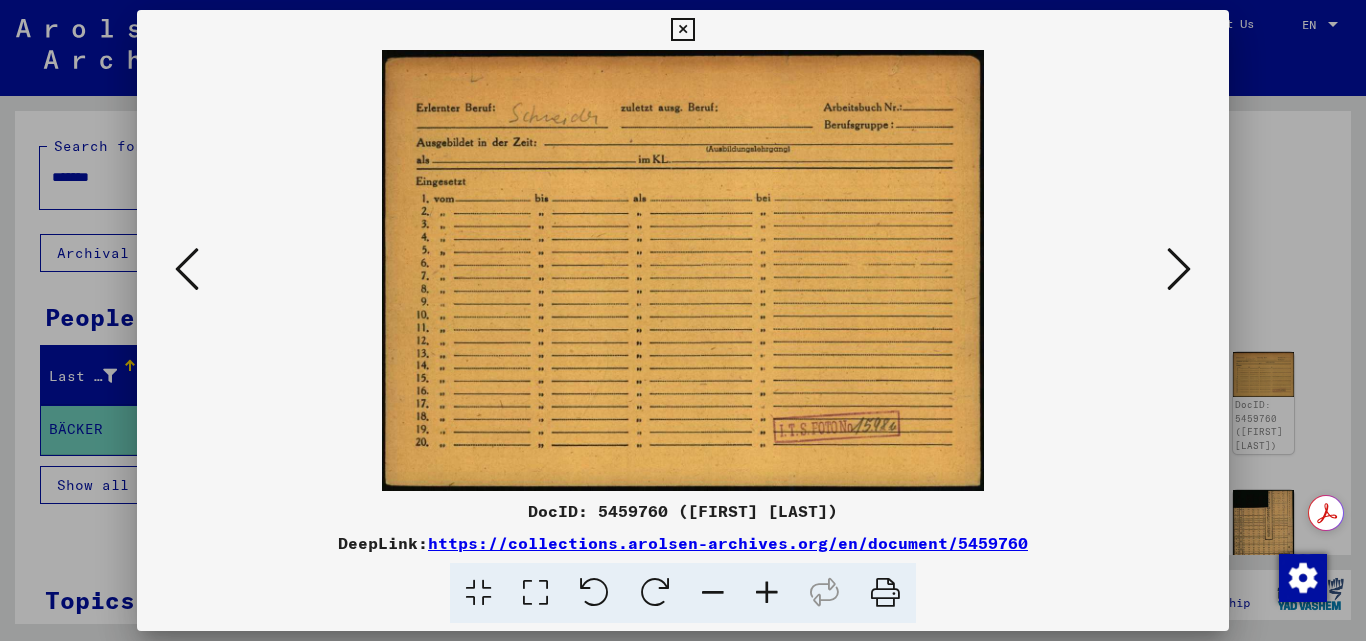 click at bounding box center (1179, 269) 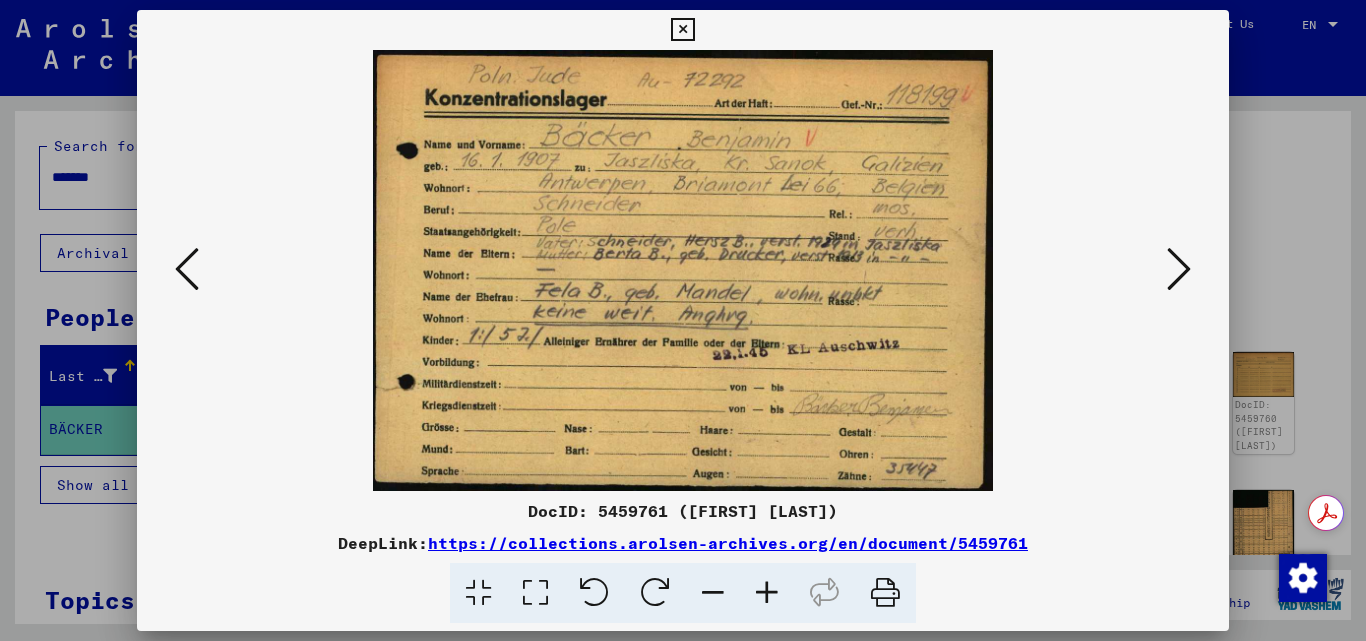 click at bounding box center [1179, 269] 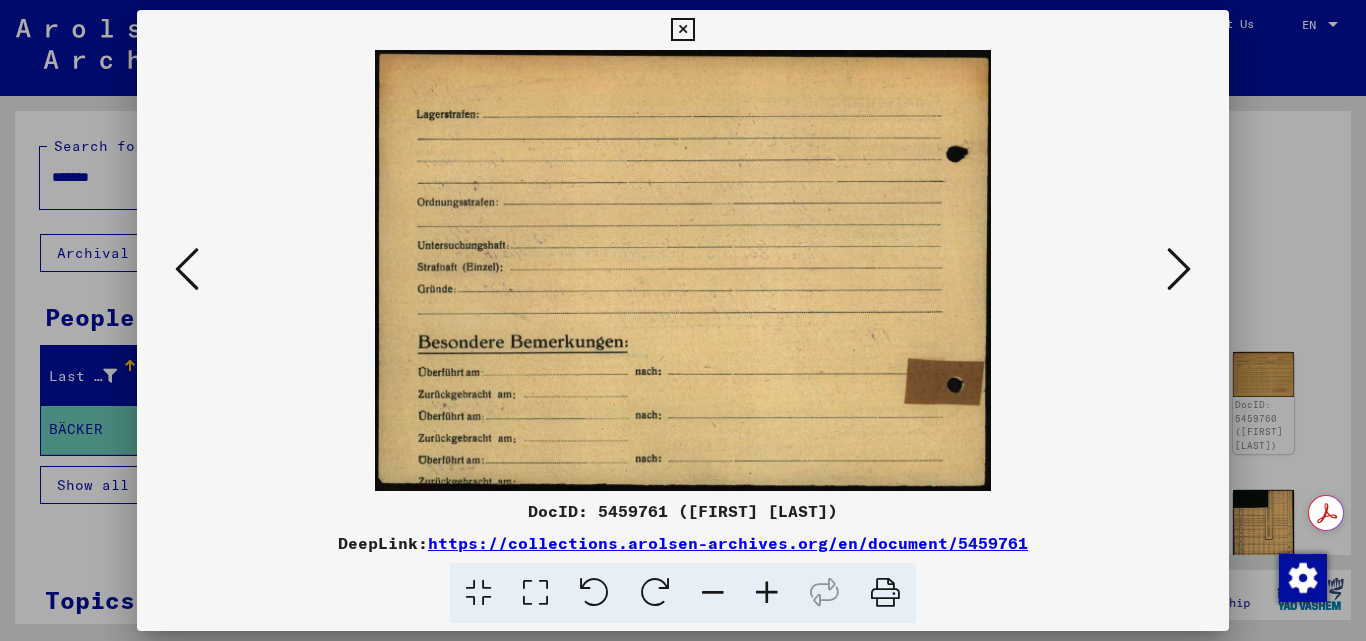 click at bounding box center [1179, 269] 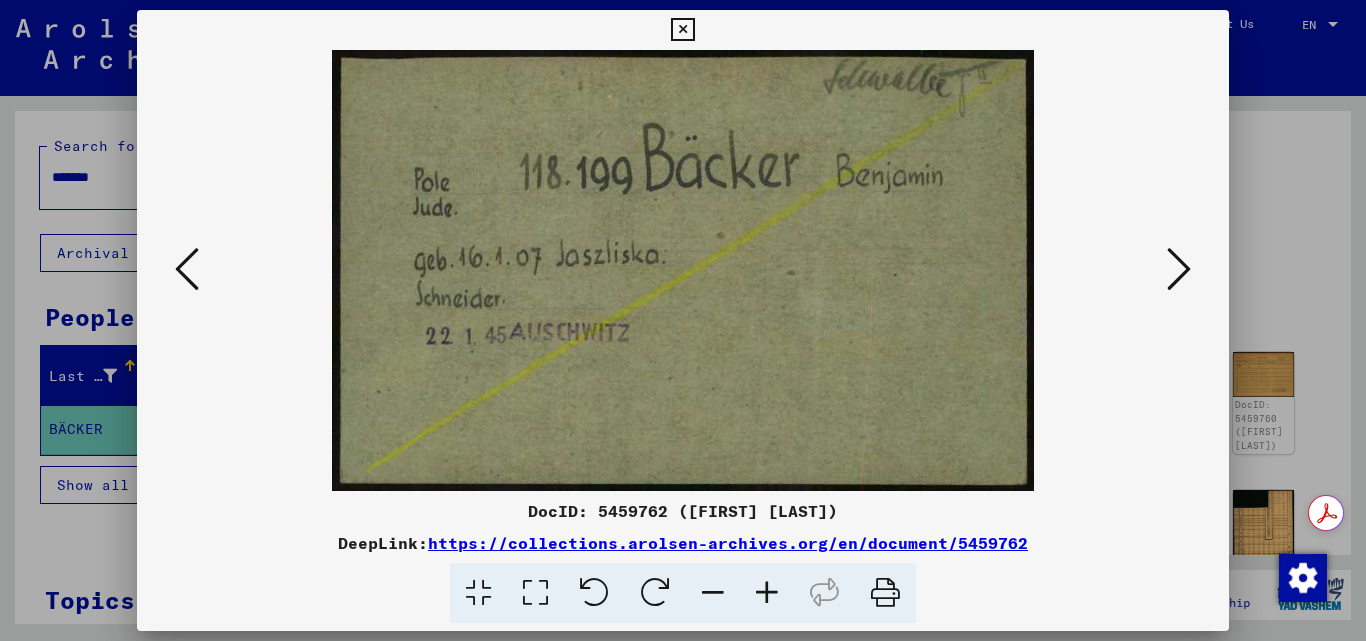 click at bounding box center (1179, 269) 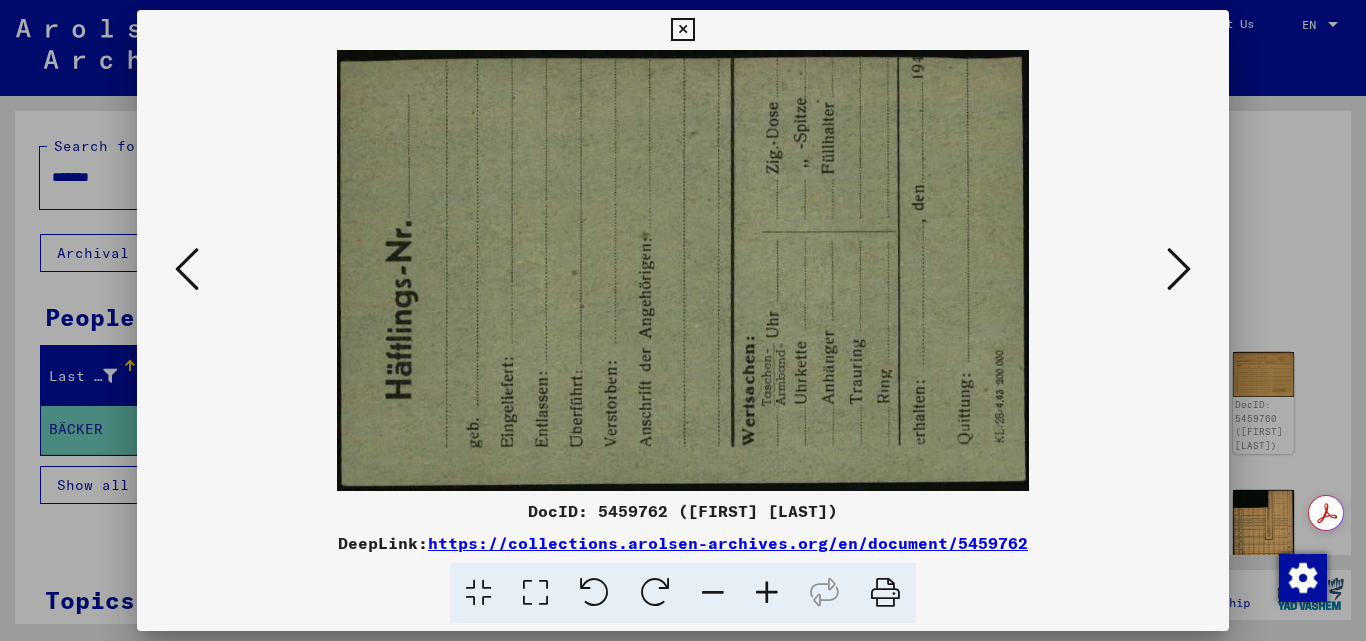 click at bounding box center [1179, 269] 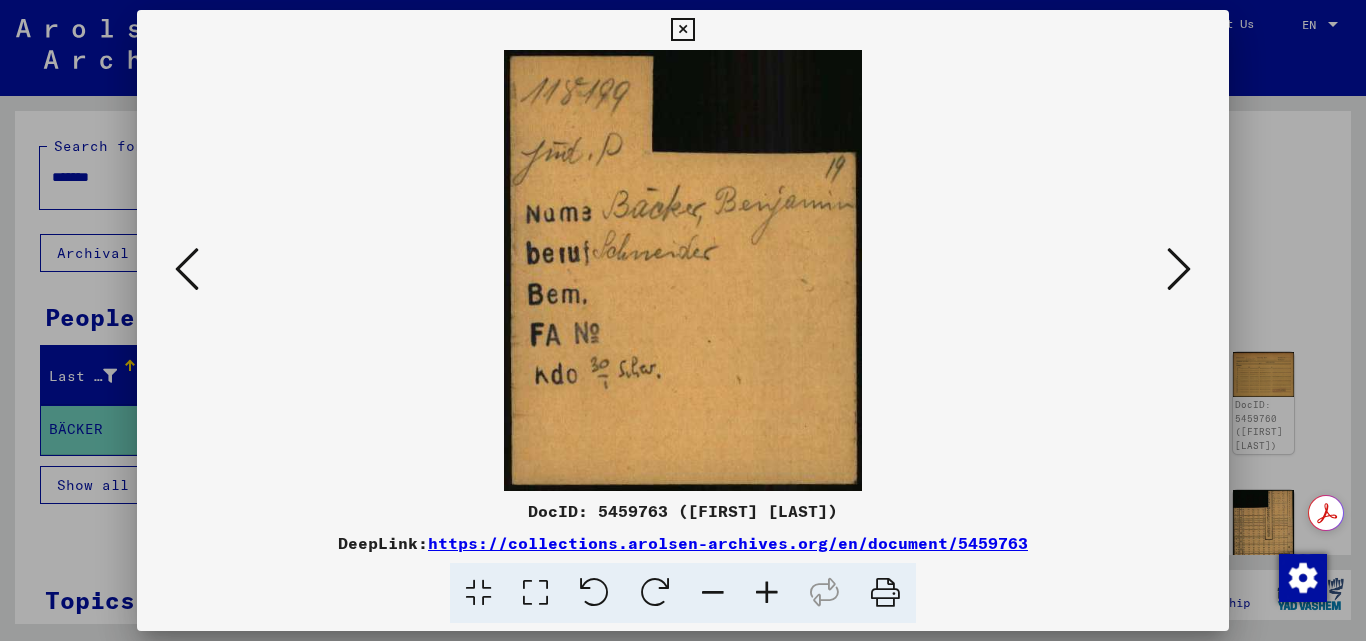 click at bounding box center [1179, 269] 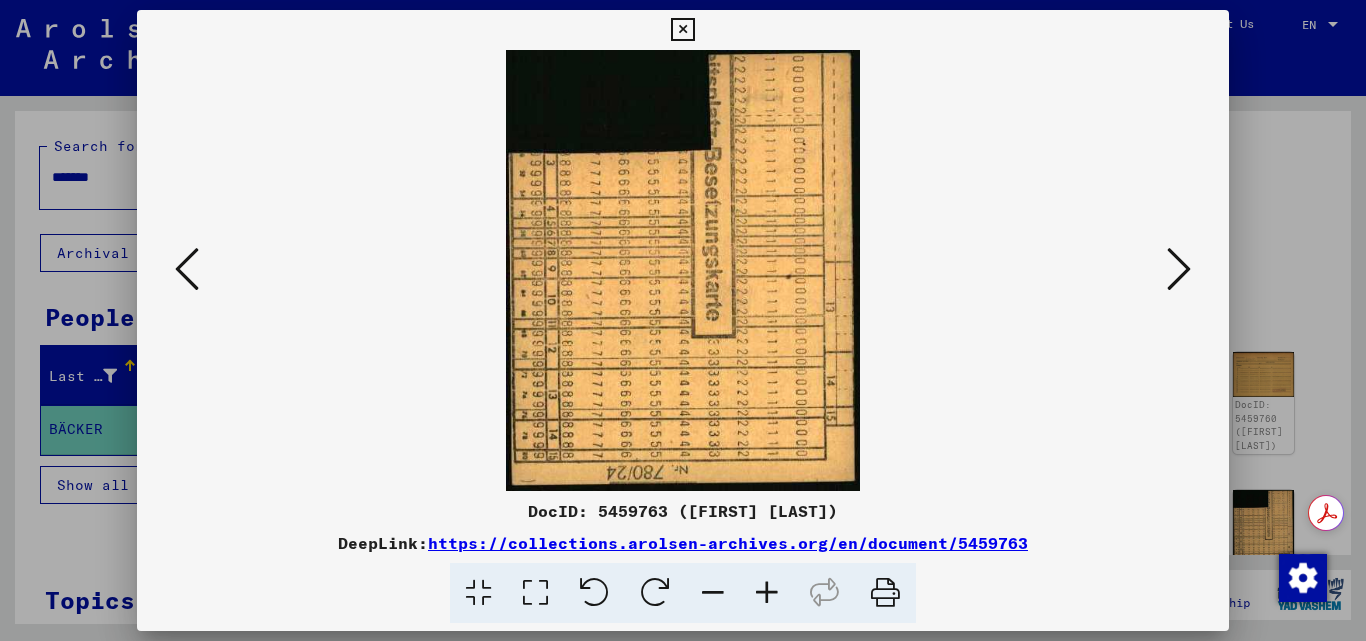 click at bounding box center (1179, 269) 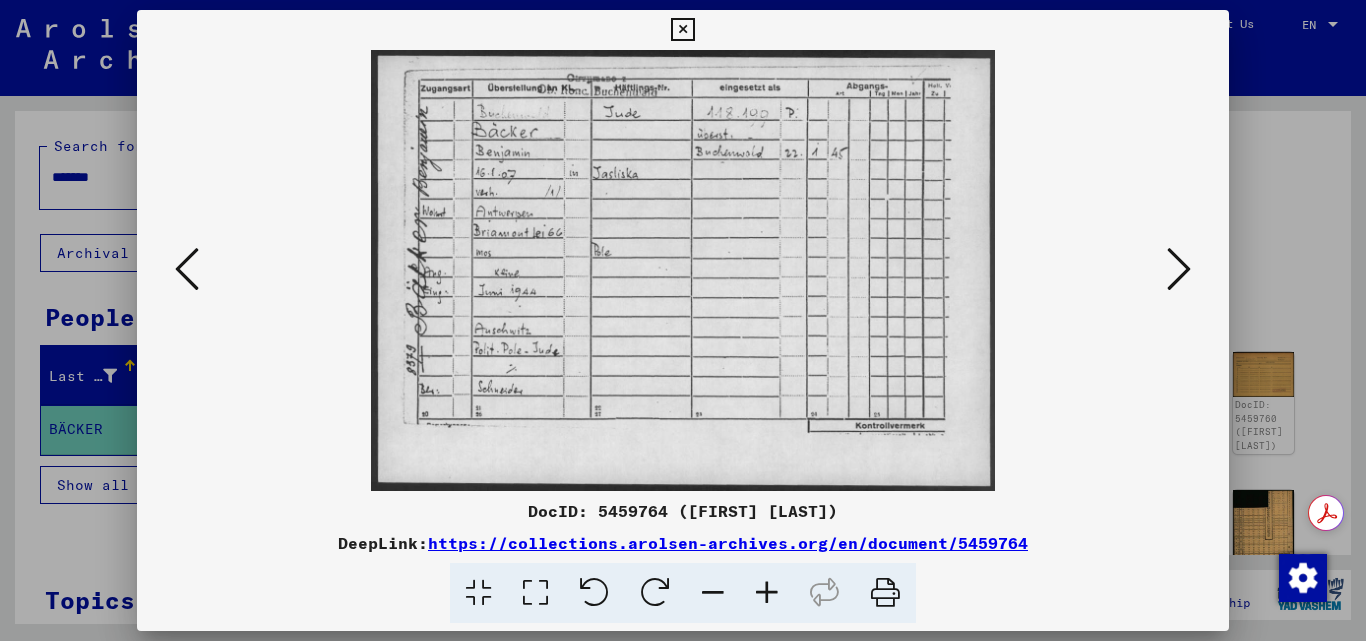 click at bounding box center [1179, 269] 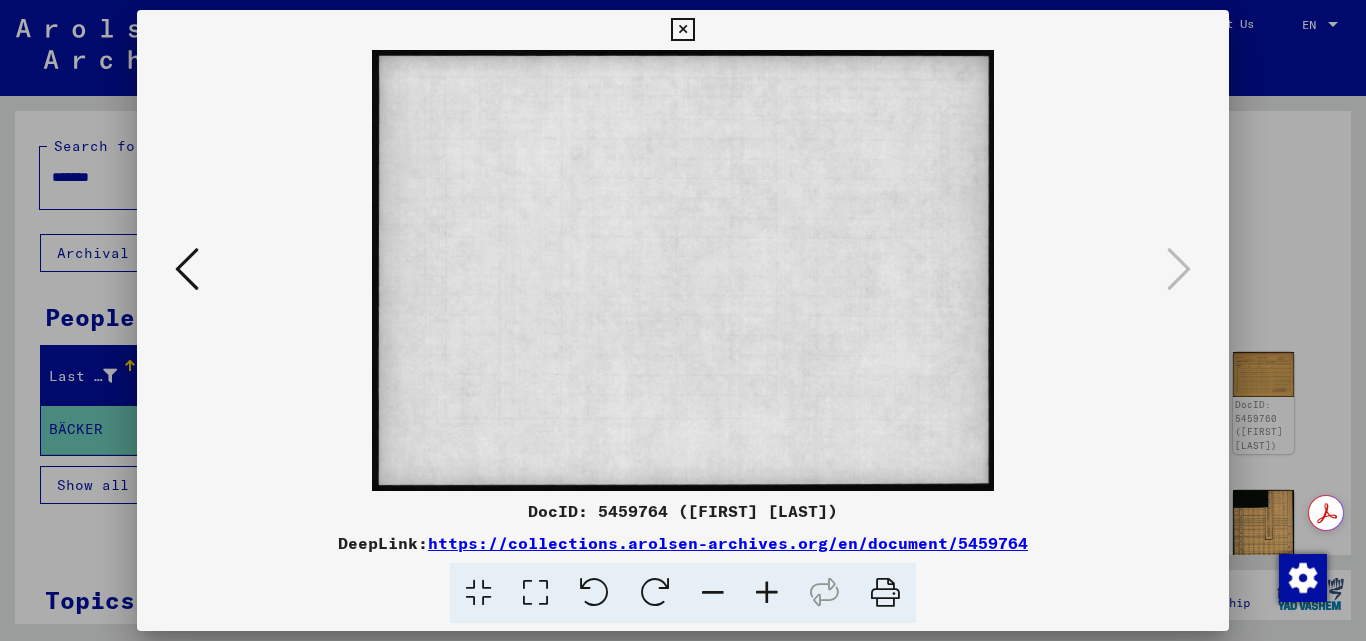 click at bounding box center (683, 320) 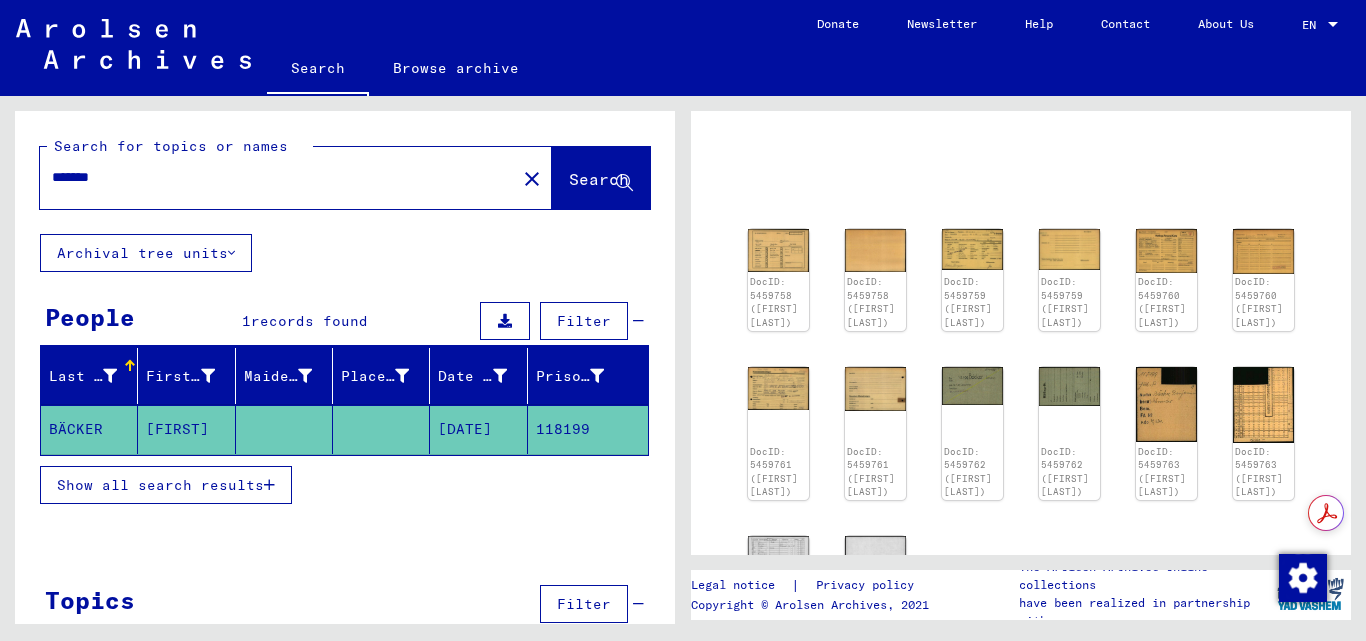 scroll, scrollTop: 286, scrollLeft: 0, axis: vertical 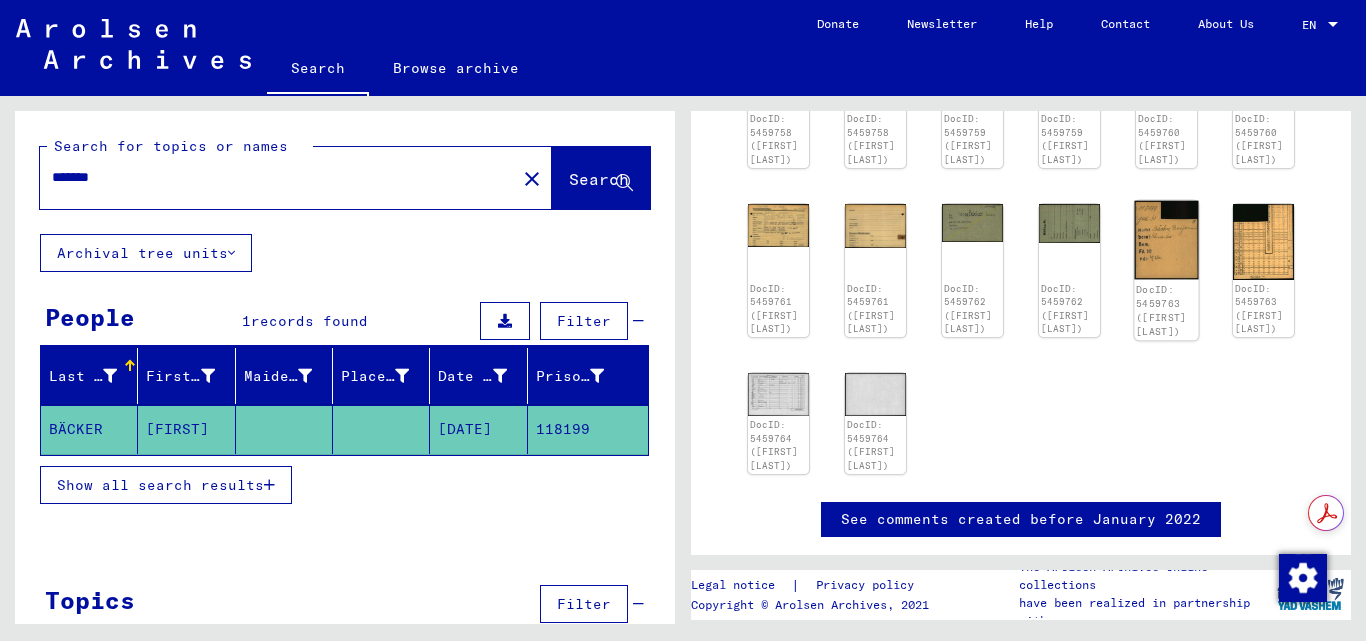 click 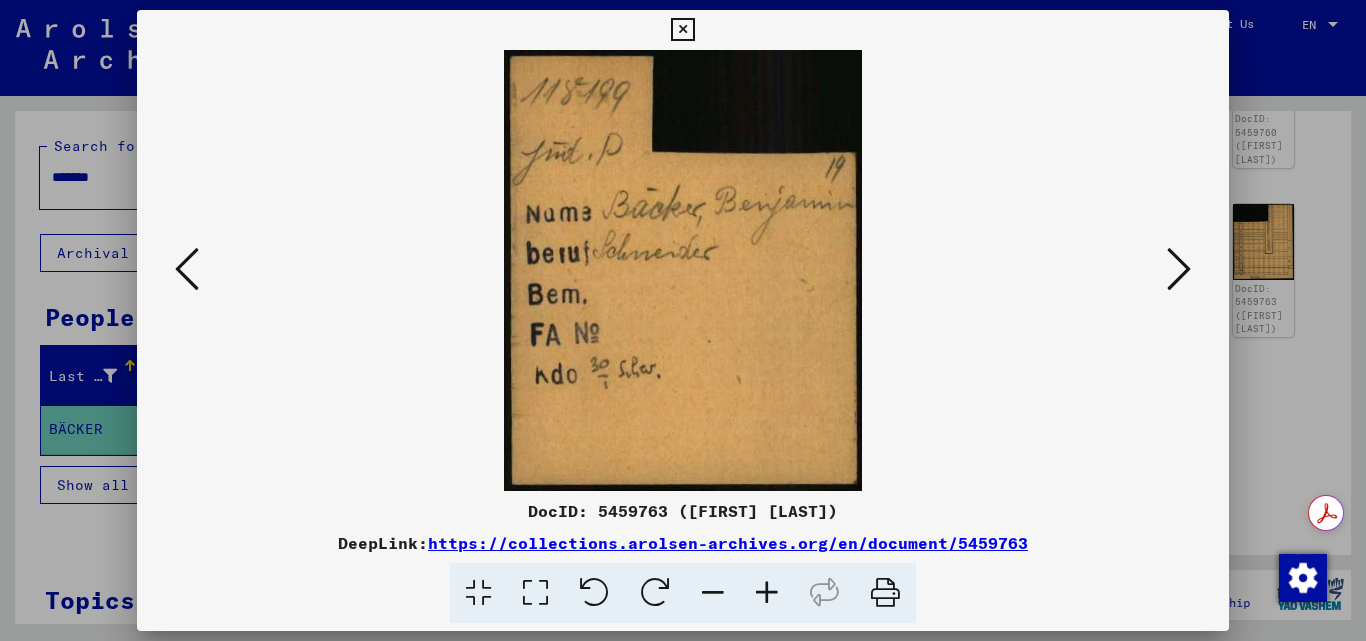 click at bounding box center [683, 320] 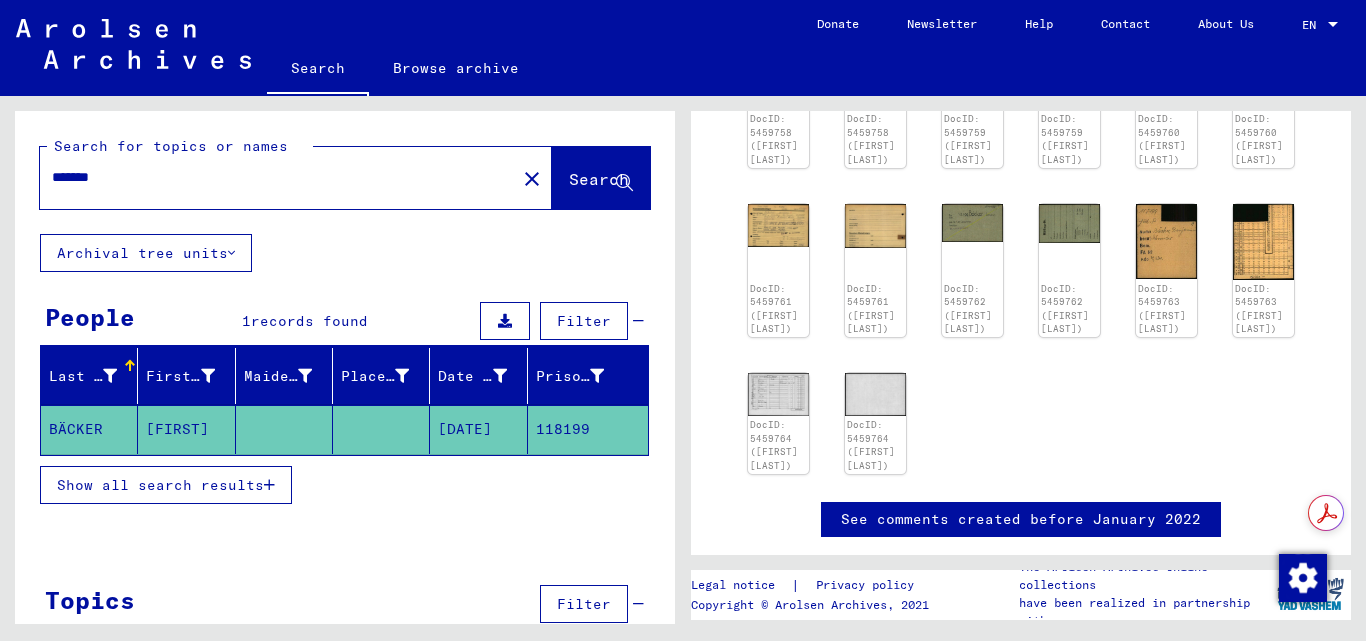 drag, startPoint x: 158, startPoint y: 178, endPoint x: 28, endPoint y: 205, distance: 132.77425 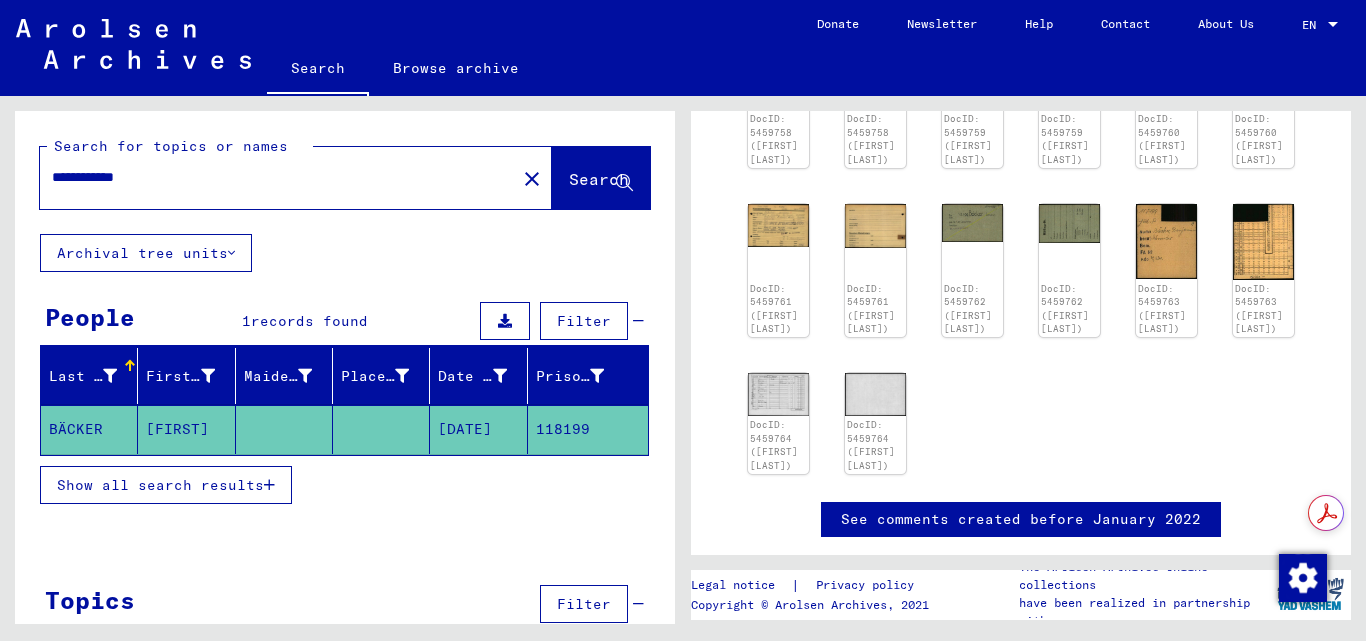 scroll, scrollTop: 0, scrollLeft: 0, axis: both 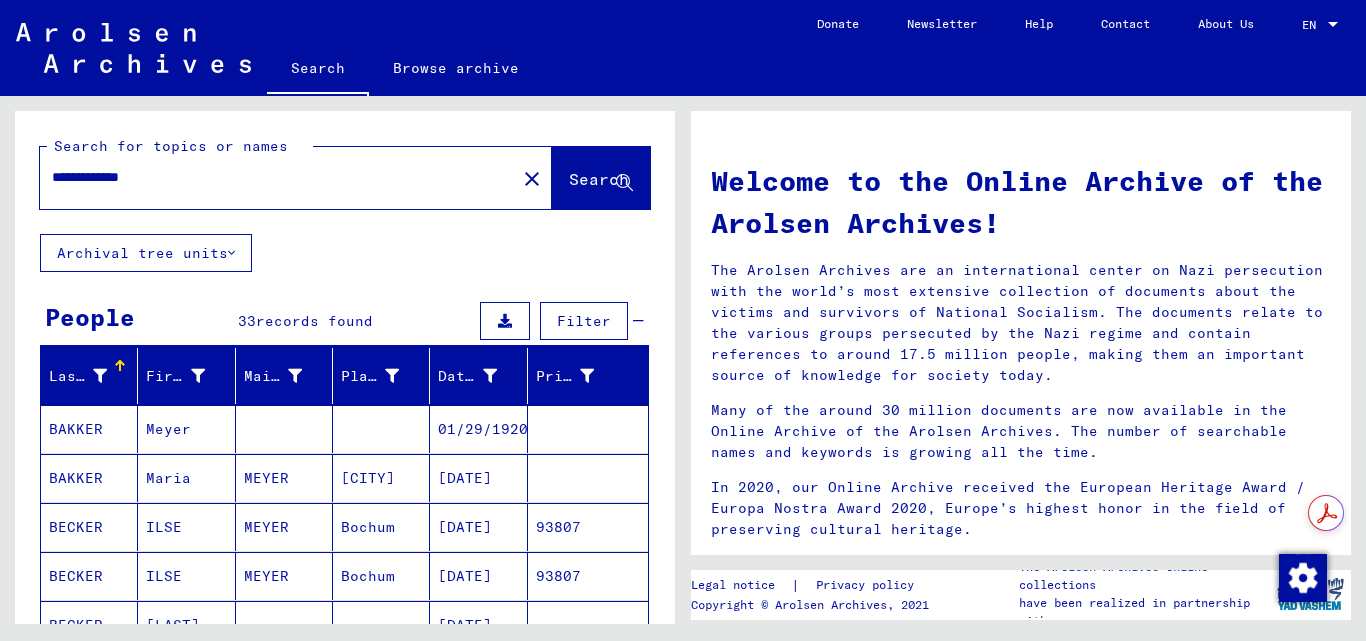 type on "**********" 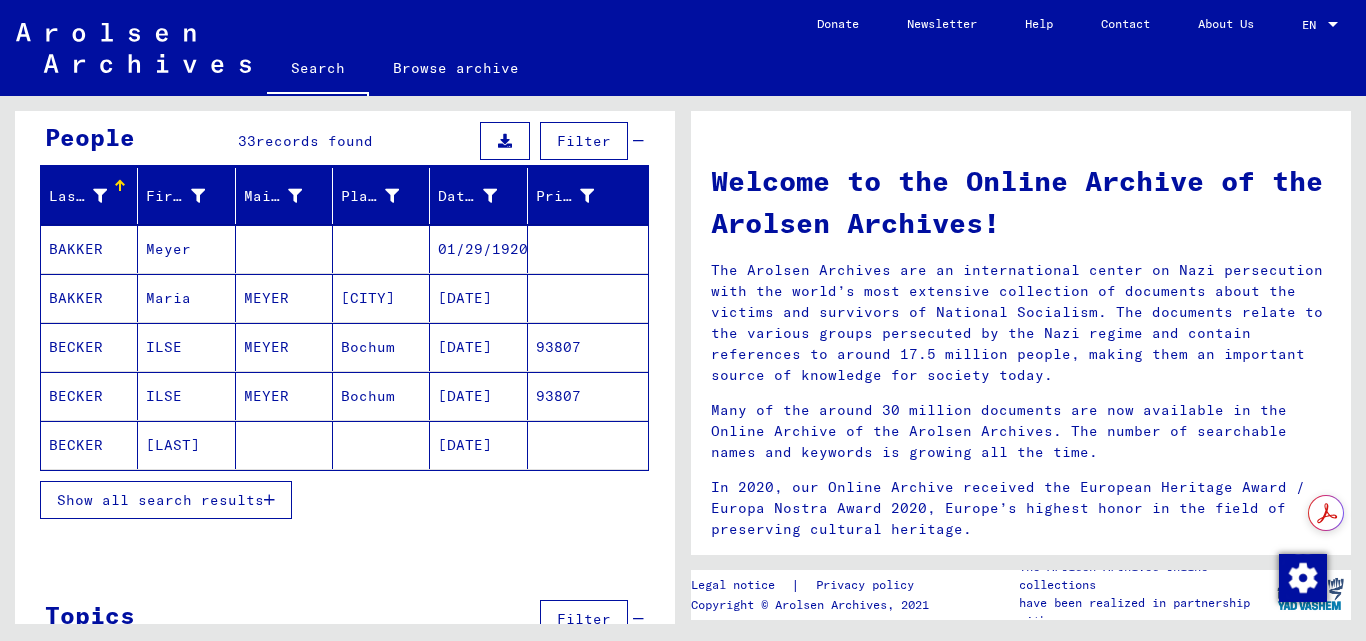 scroll, scrollTop: 200, scrollLeft: 0, axis: vertical 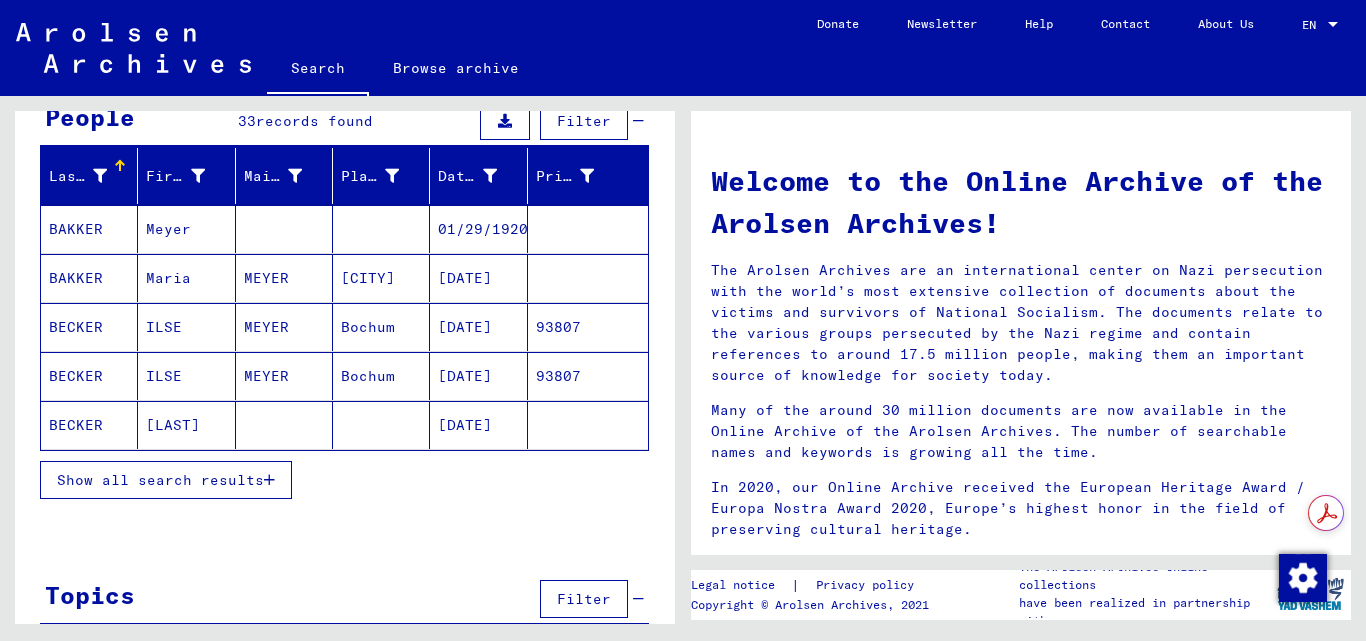 click on "Show all search results" at bounding box center [160, 480] 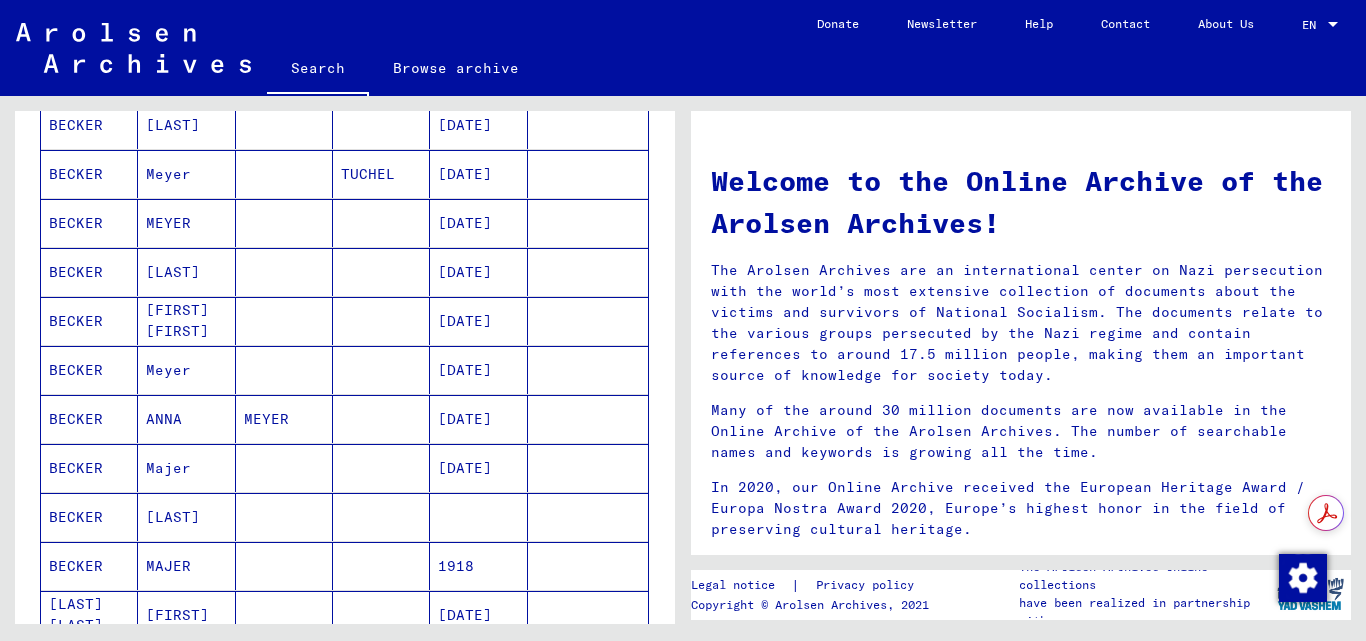 scroll, scrollTop: 600, scrollLeft: 0, axis: vertical 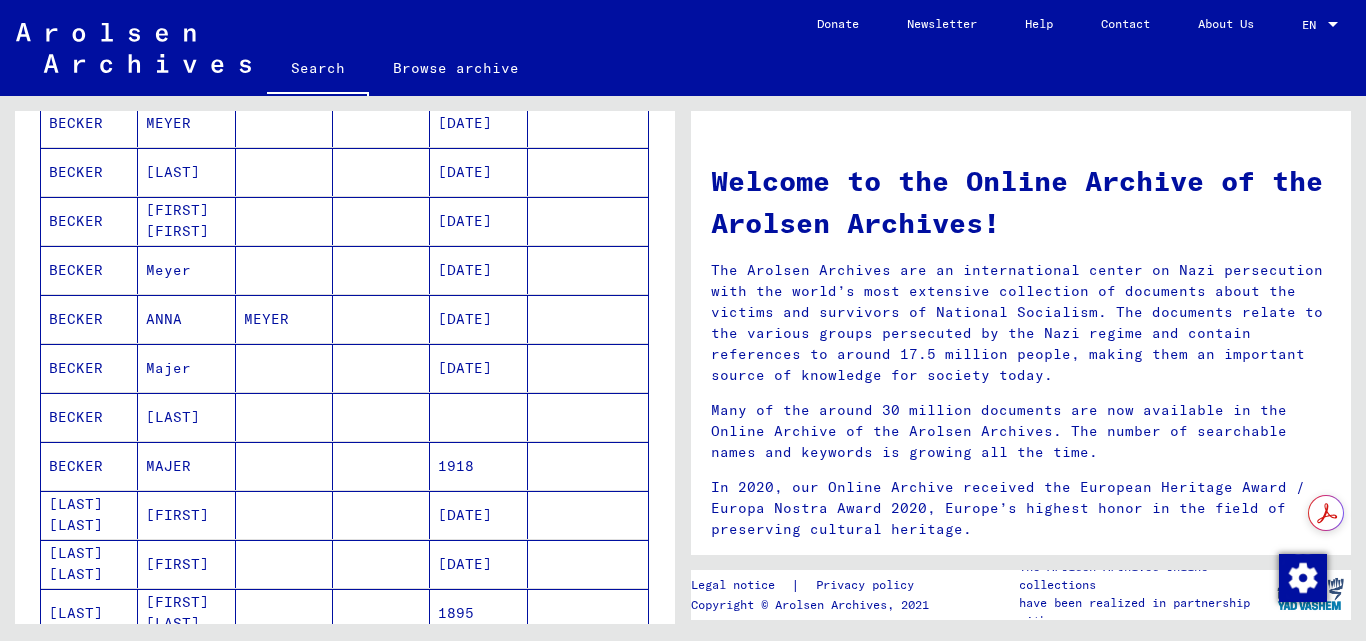 click on "BECKER" at bounding box center [89, 466] 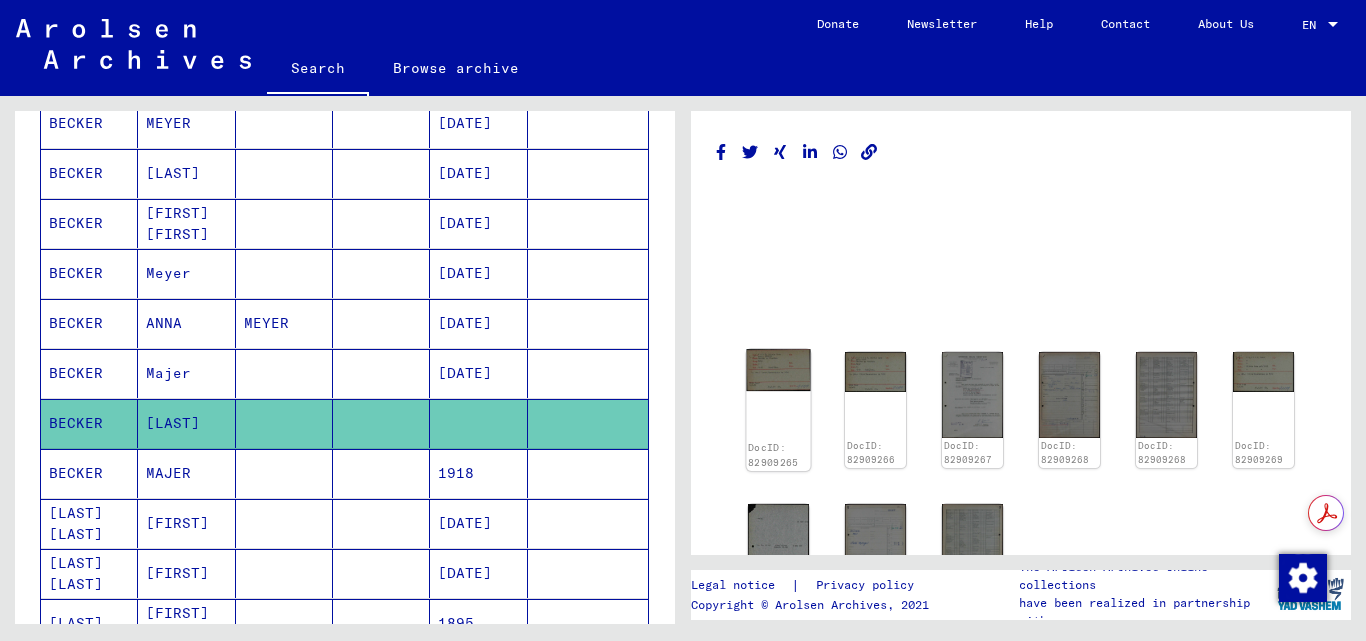 scroll, scrollTop: 0, scrollLeft: 0, axis: both 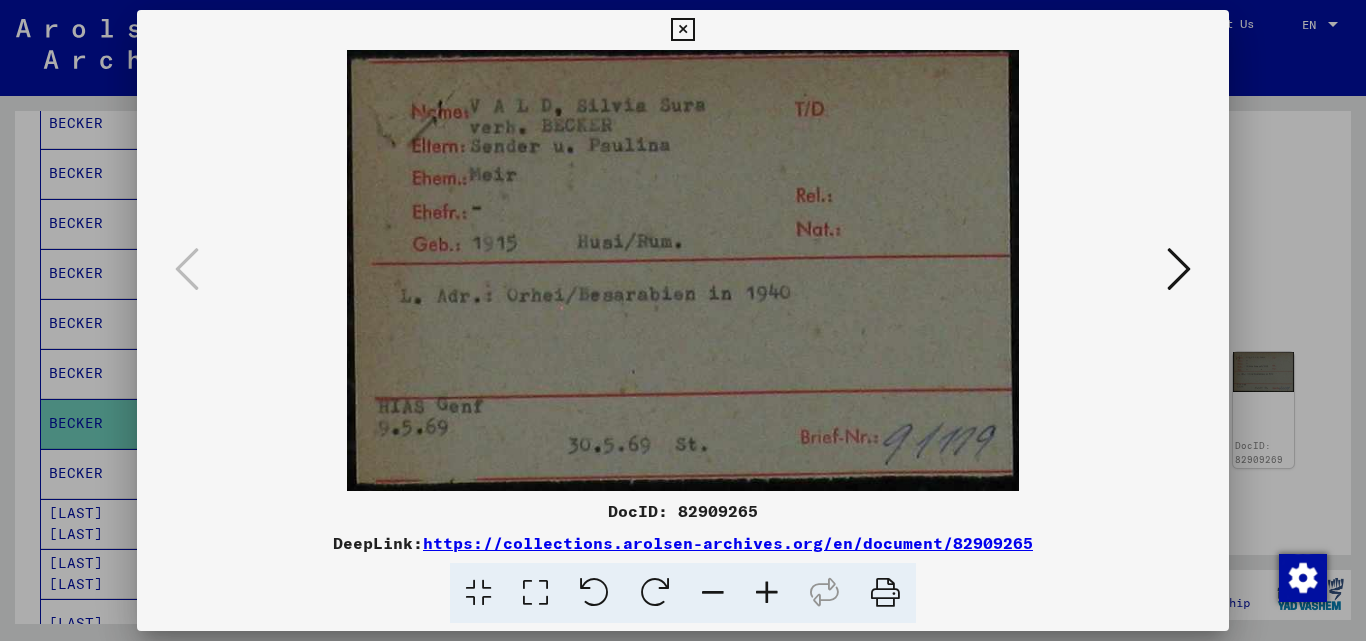 click at bounding box center [683, 270] 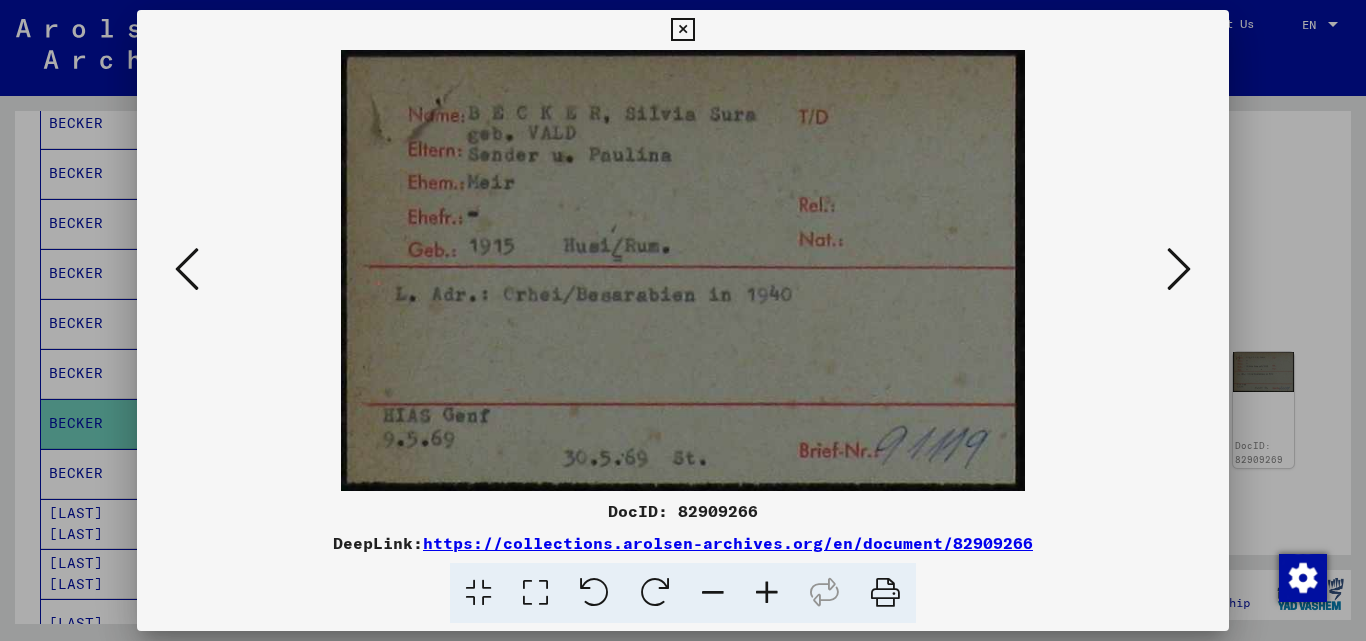 click at bounding box center [1179, 269] 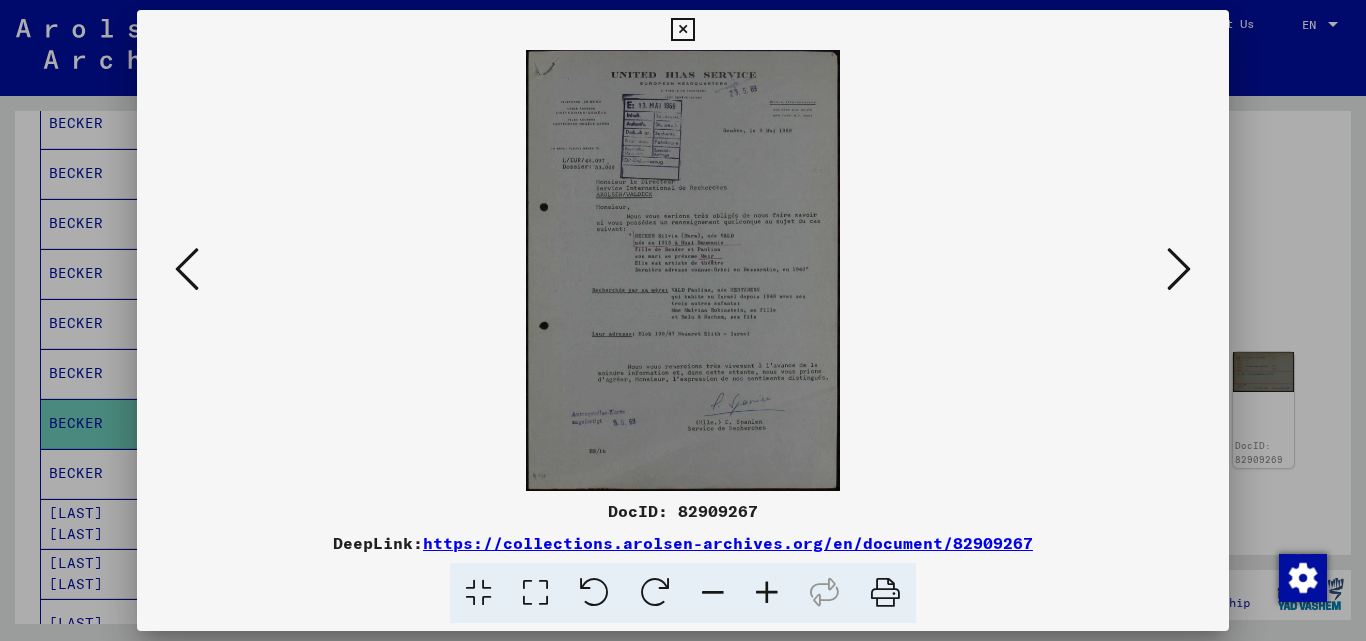 click at bounding box center [1179, 269] 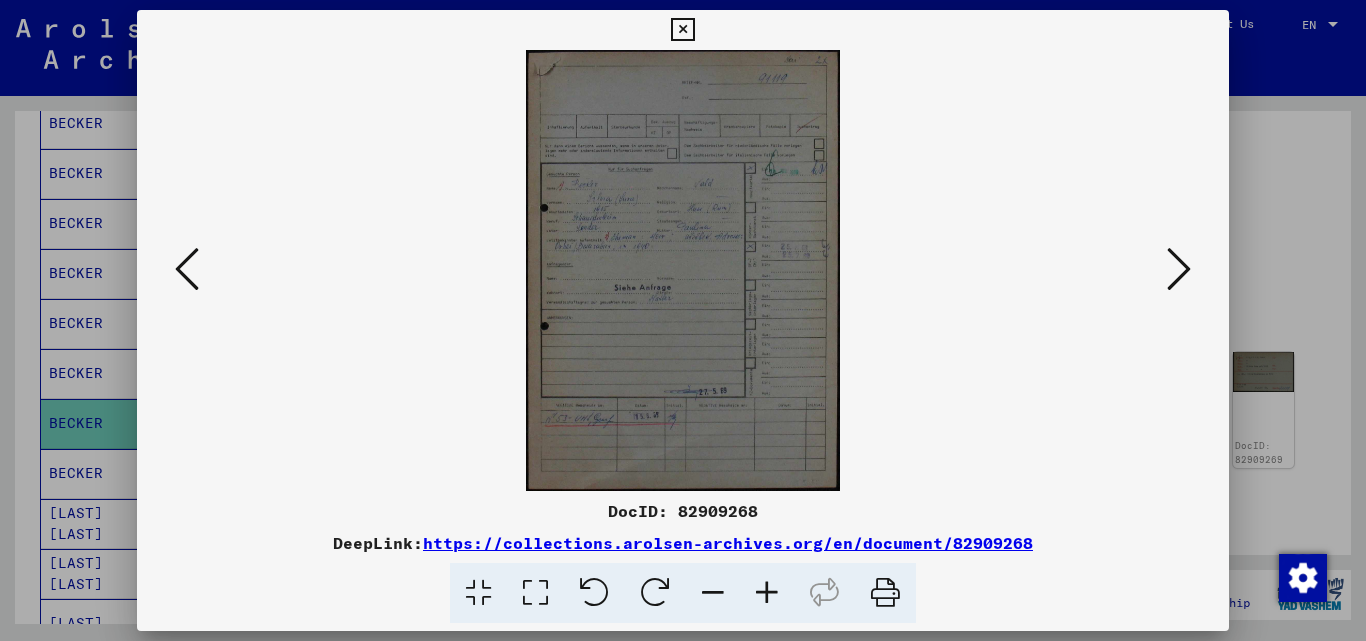 click at bounding box center [767, 593] 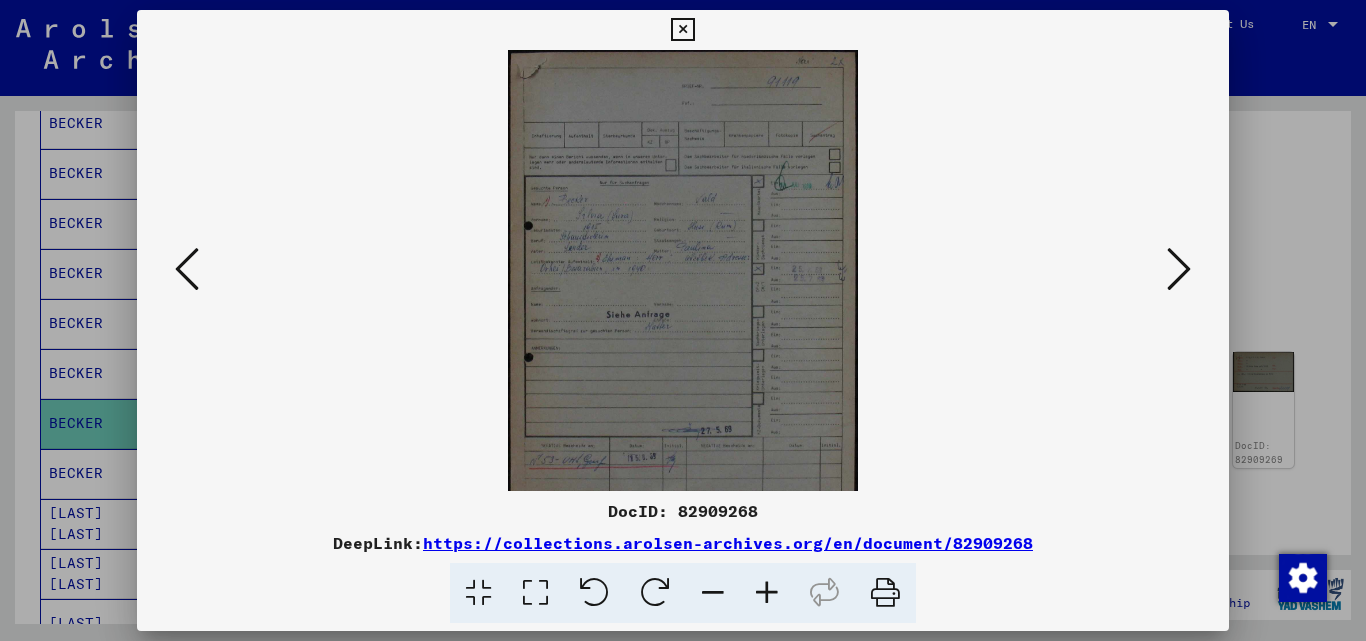 click at bounding box center (767, 593) 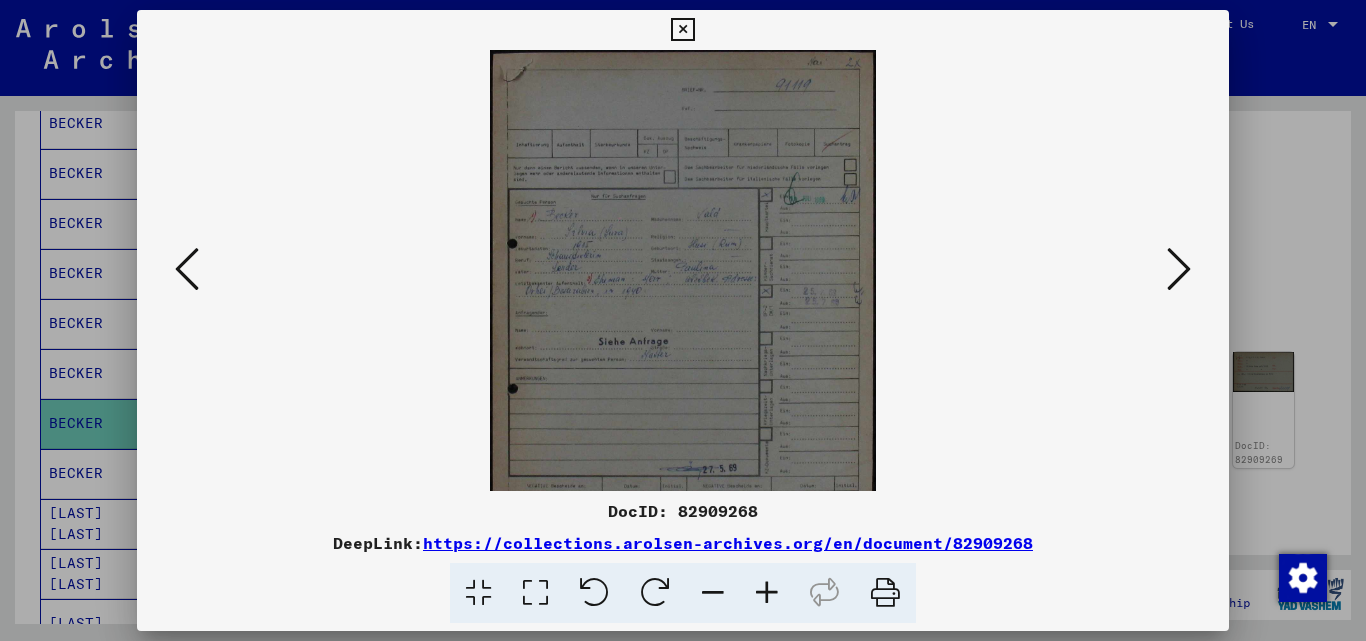click at bounding box center [767, 593] 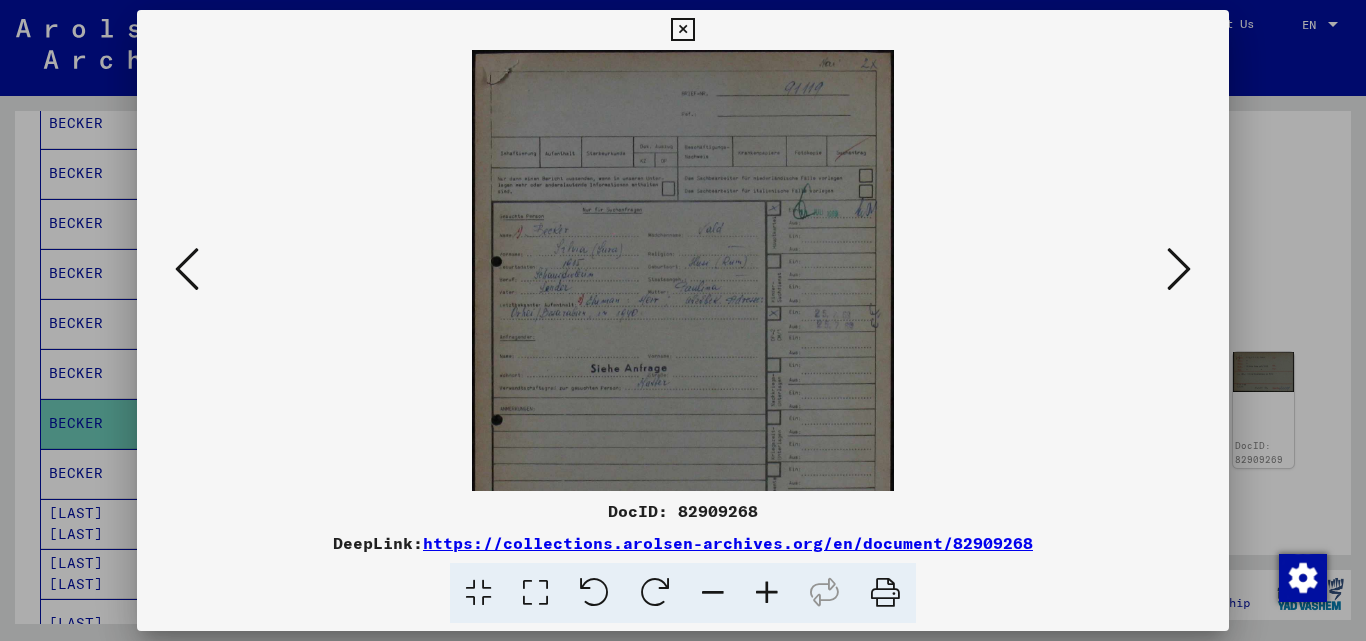 click at bounding box center [767, 593] 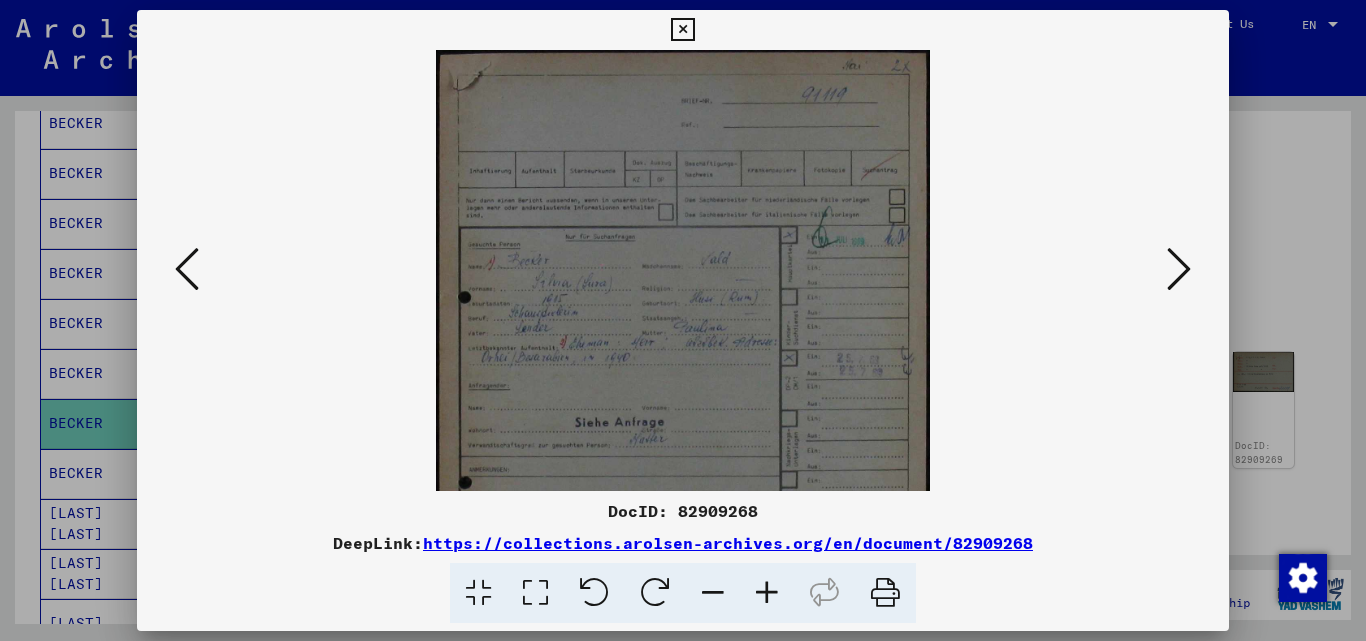 click at bounding box center (767, 593) 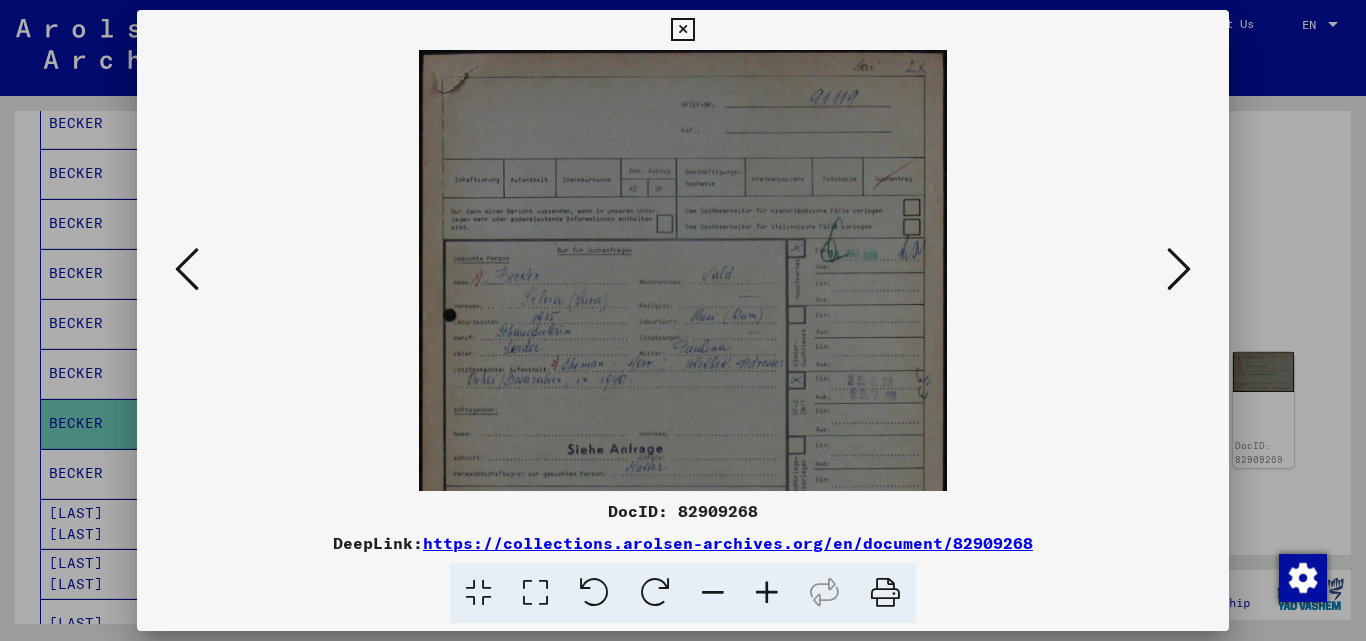 click at bounding box center [767, 593] 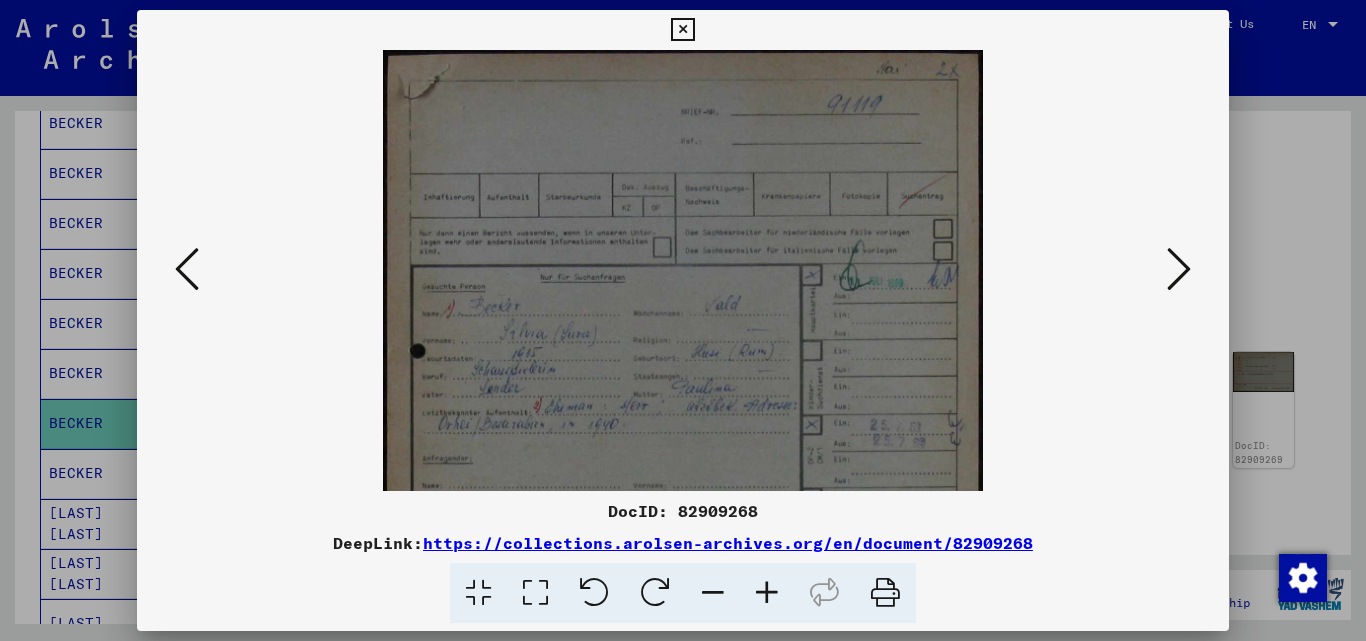 click at bounding box center [767, 593] 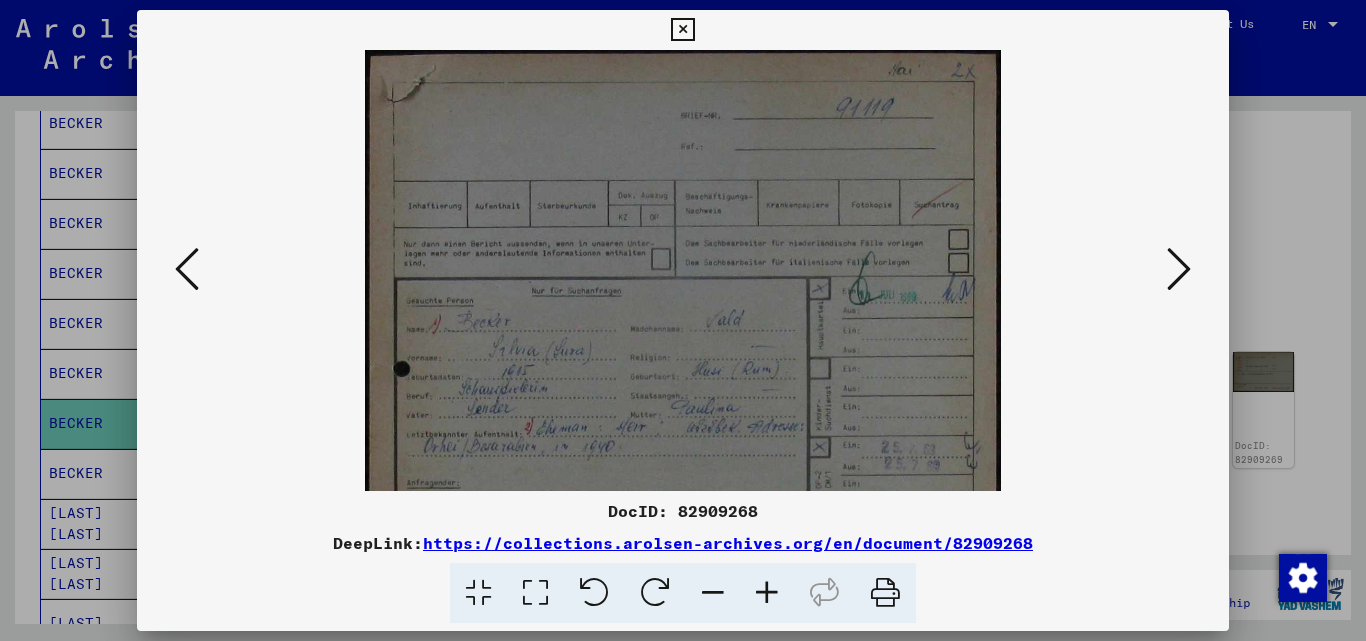 click at bounding box center (767, 593) 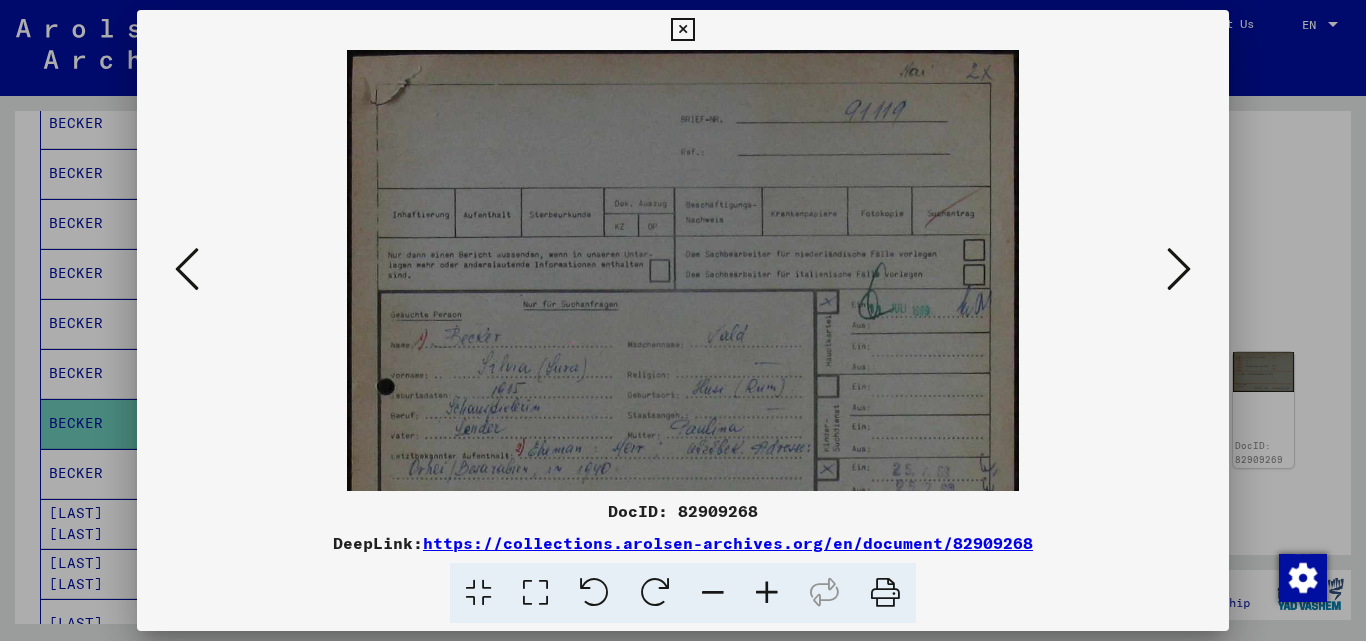 click at bounding box center [767, 593] 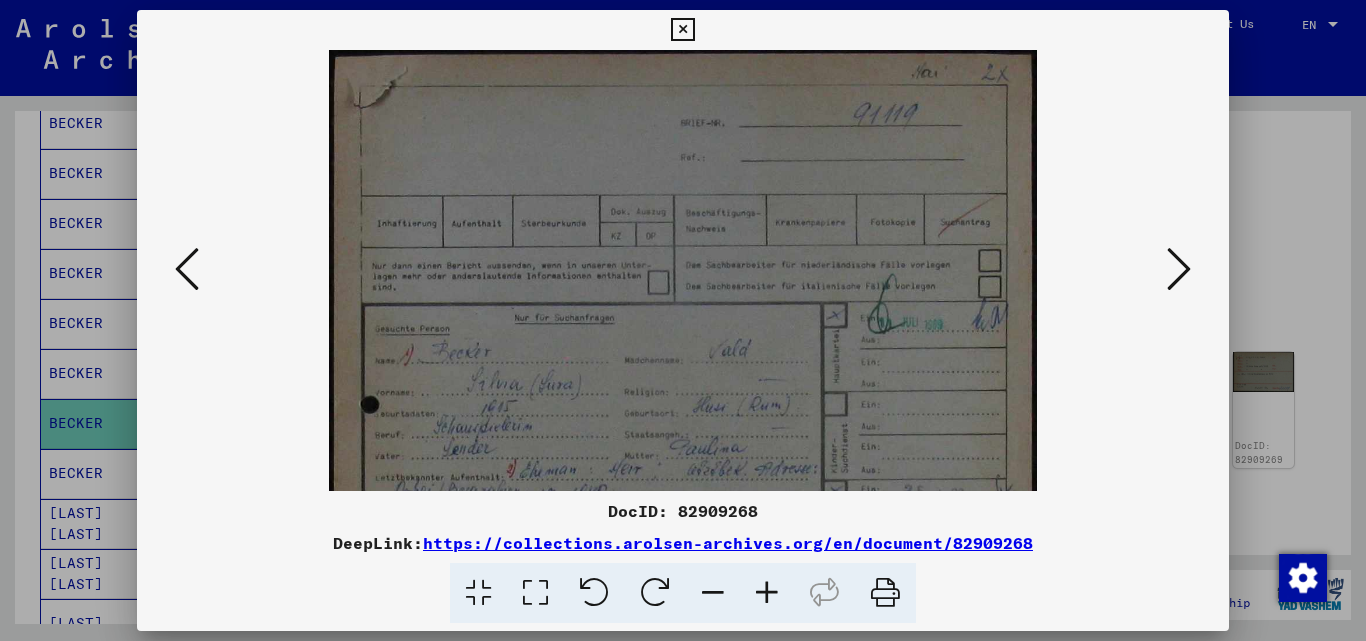click at bounding box center [767, 593] 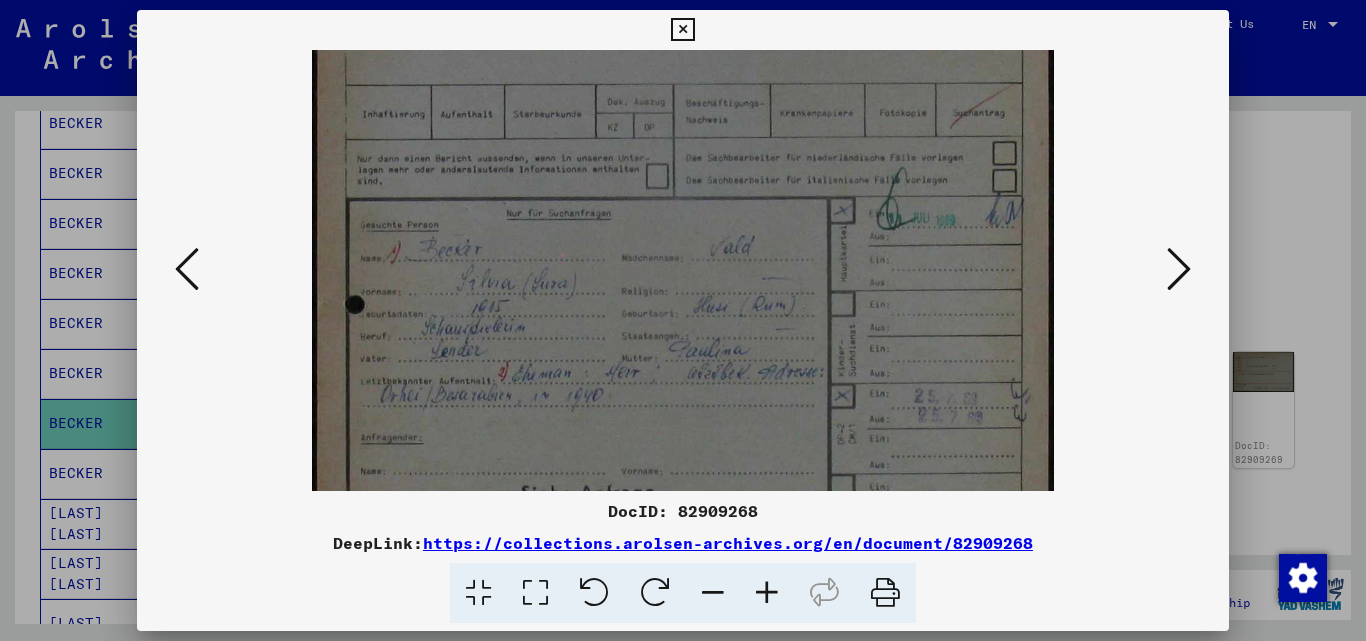 scroll, scrollTop: 119, scrollLeft: 0, axis: vertical 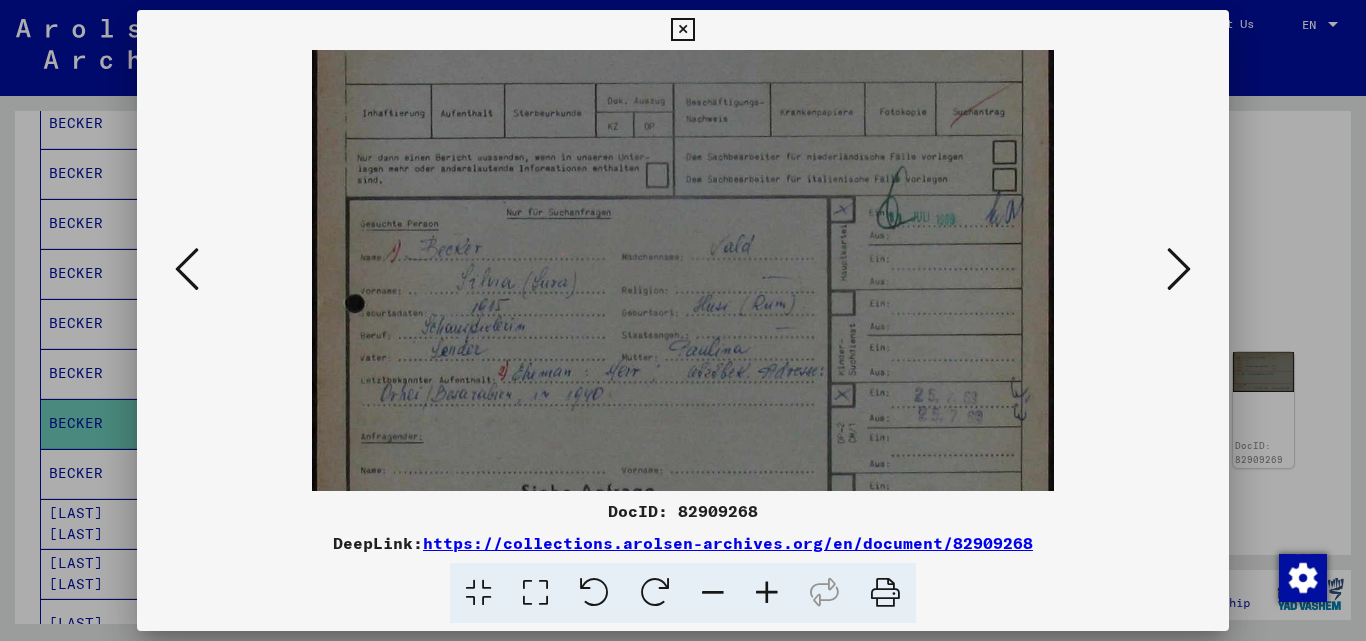 drag, startPoint x: 678, startPoint y: 371, endPoint x: 692, endPoint y: 275, distance: 97.015465 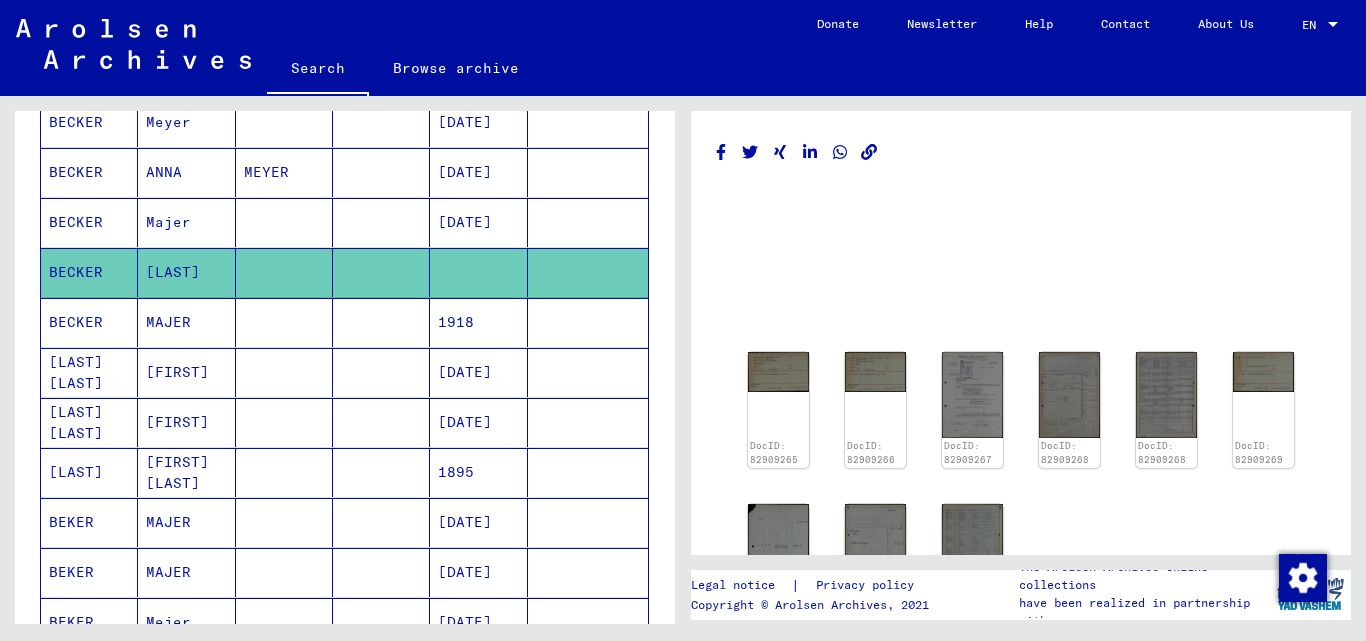 scroll, scrollTop: 806, scrollLeft: 0, axis: vertical 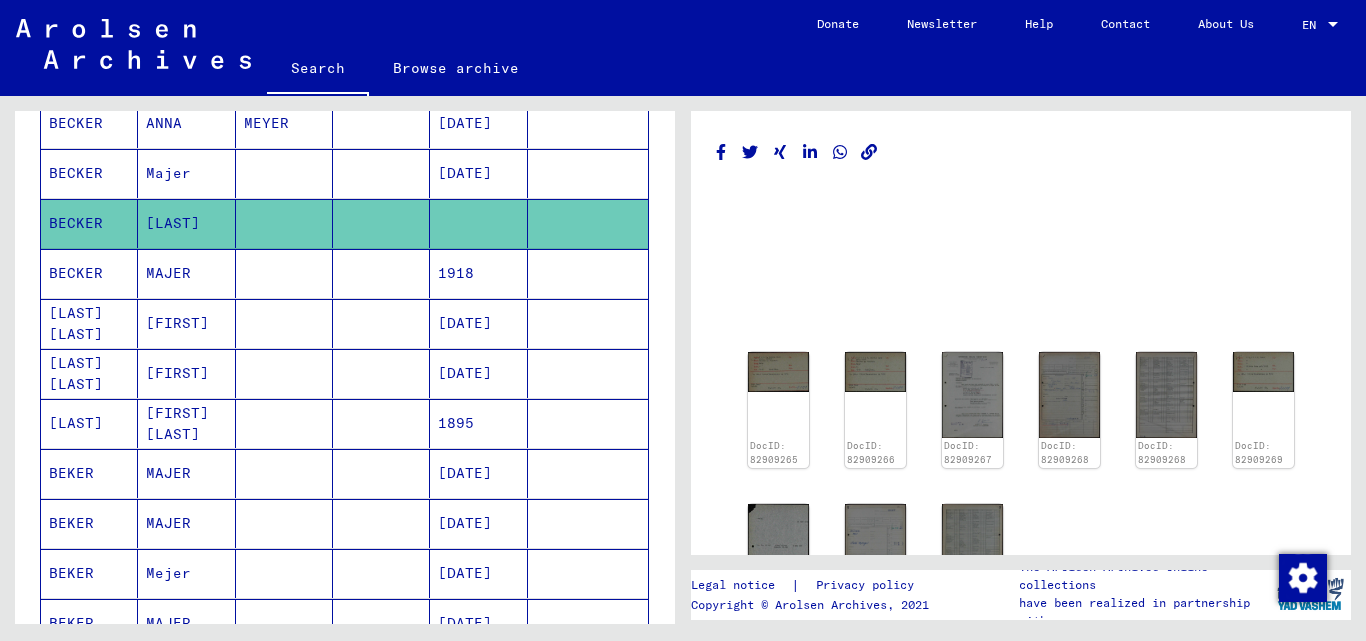 click on "MAJER" at bounding box center [186, 323] 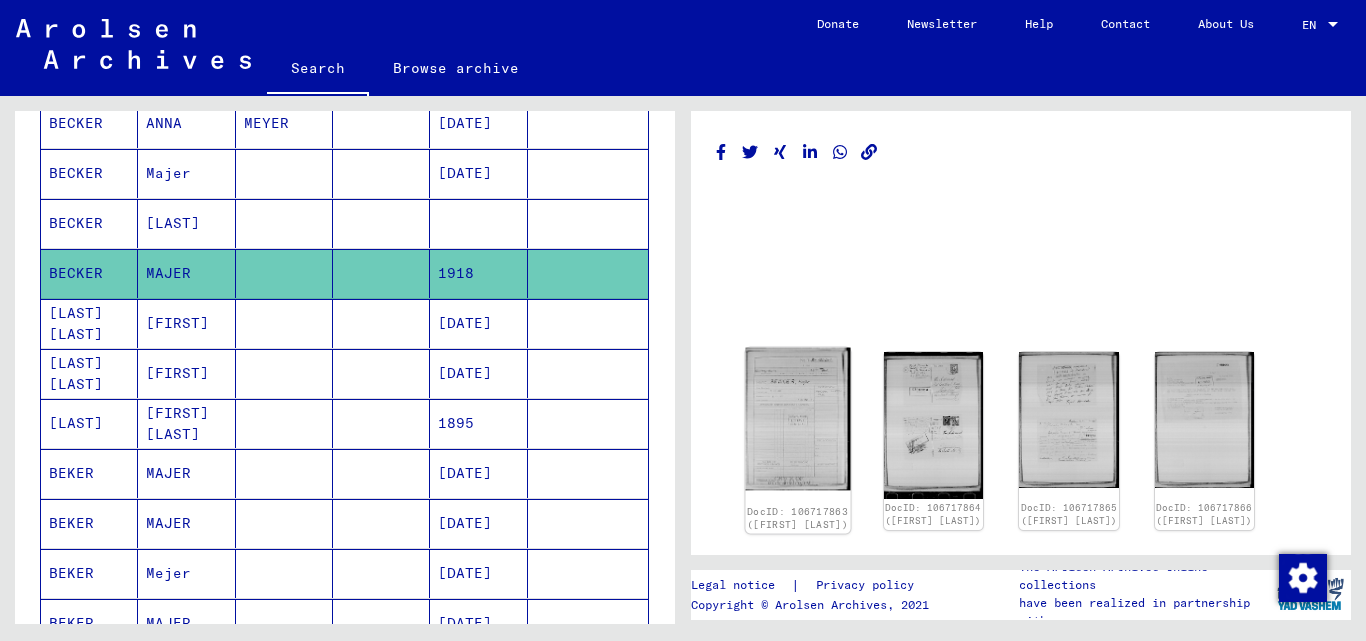 click 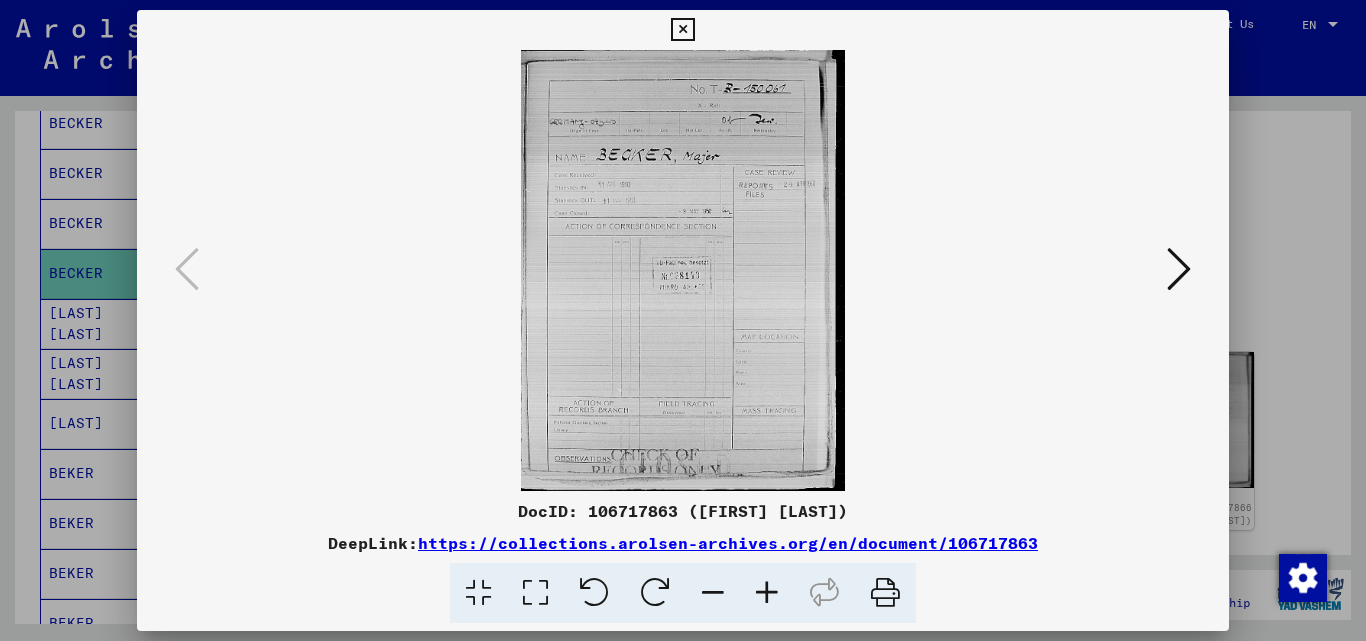 click at bounding box center (1179, 269) 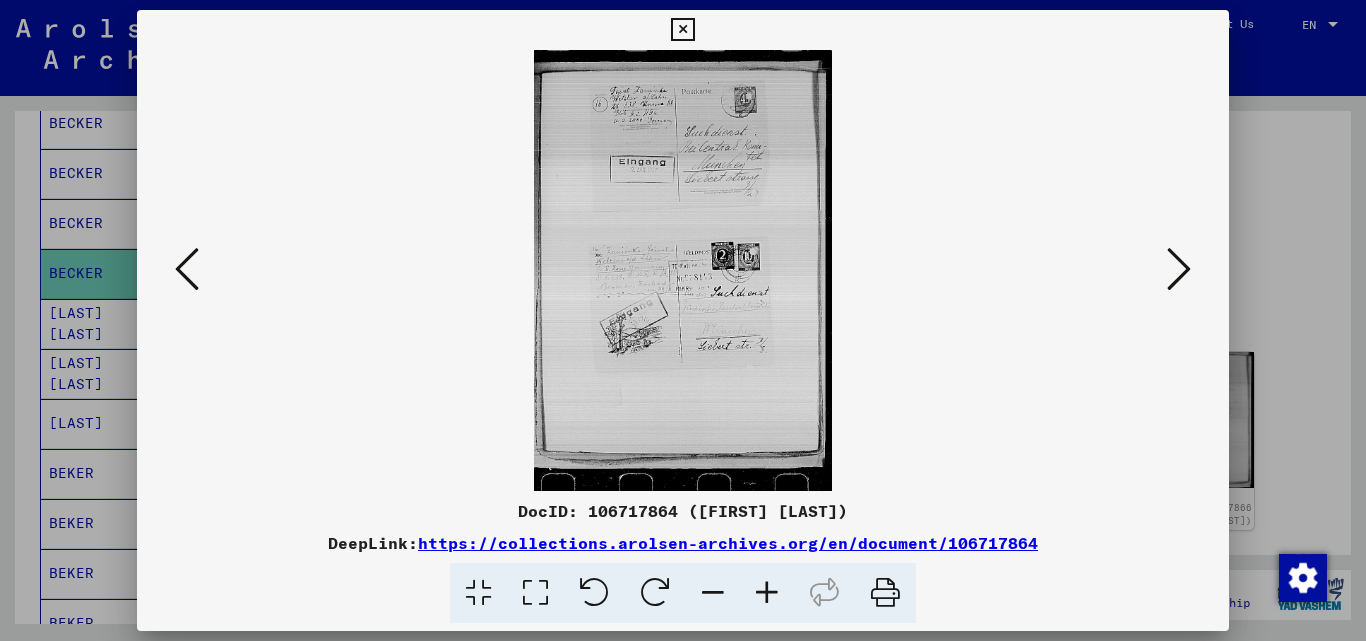 click at bounding box center (1179, 269) 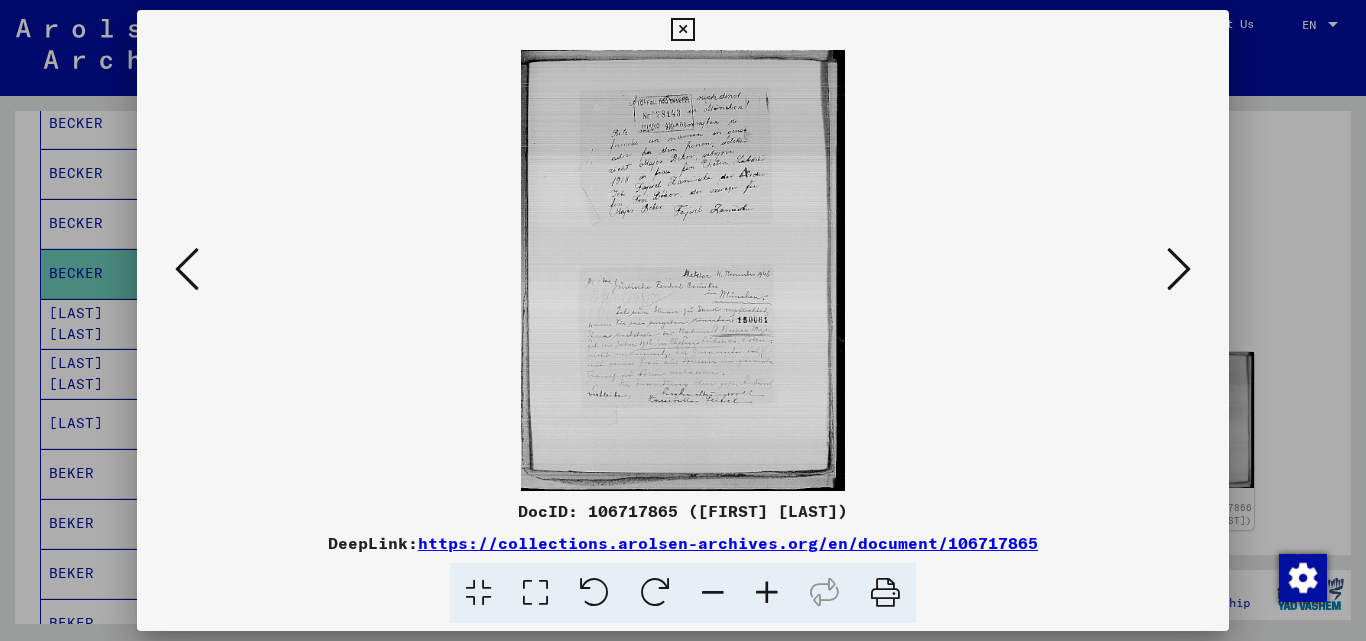 click at bounding box center (1179, 269) 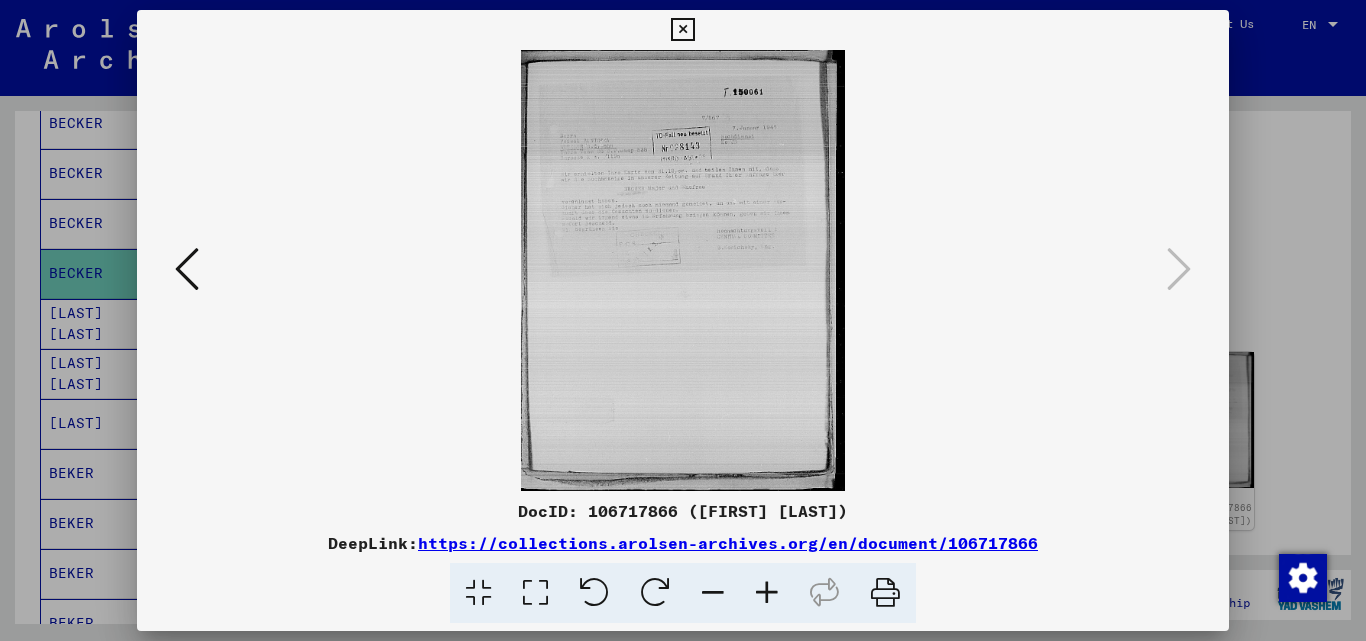 click at bounding box center [683, 320] 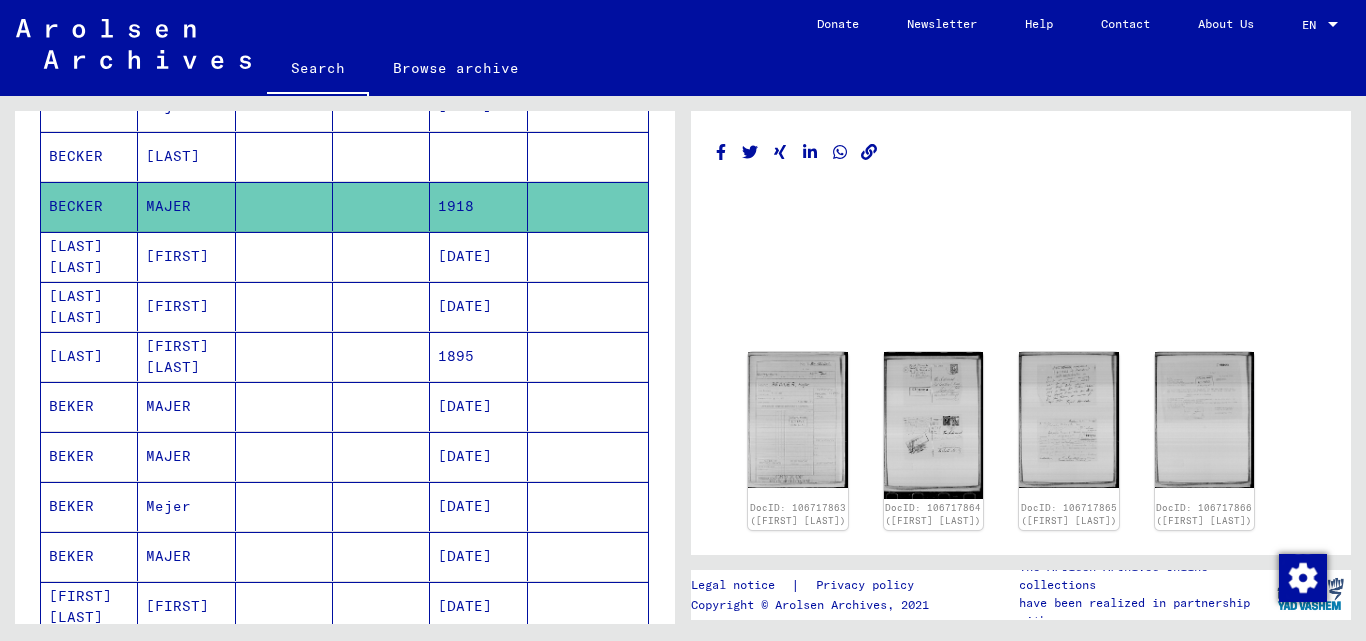 scroll, scrollTop: 1006, scrollLeft: 0, axis: vertical 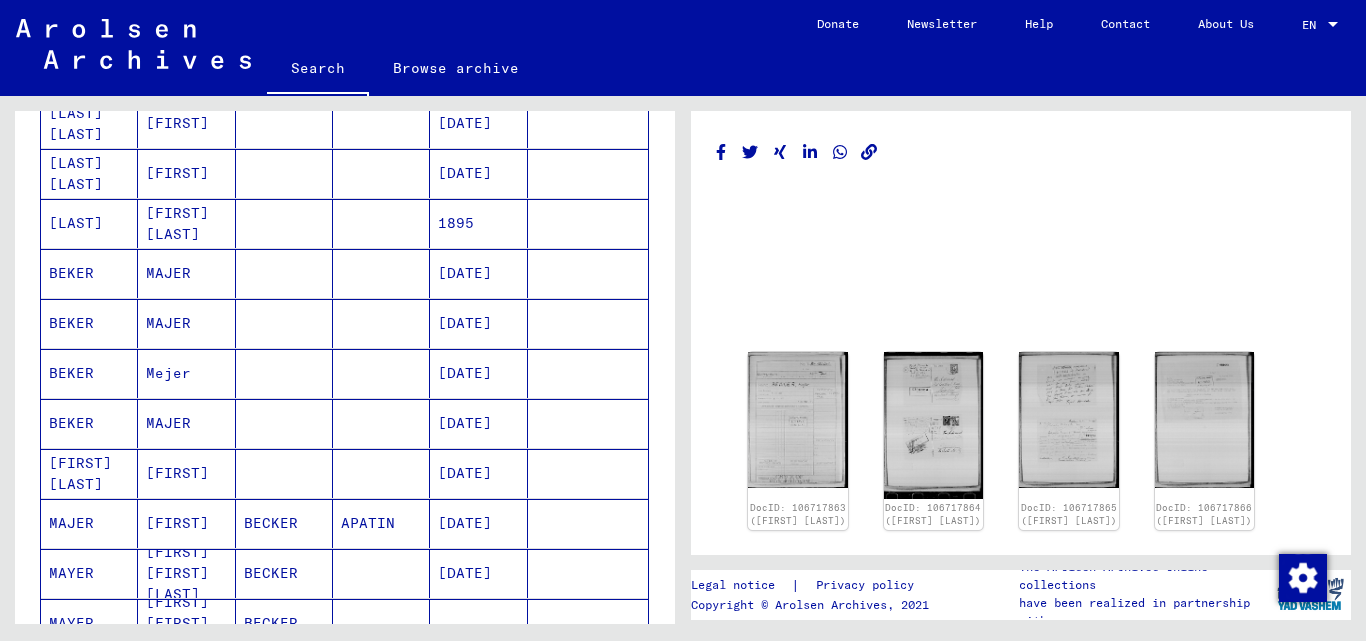 click on "MAJER" at bounding box center (186, 323) 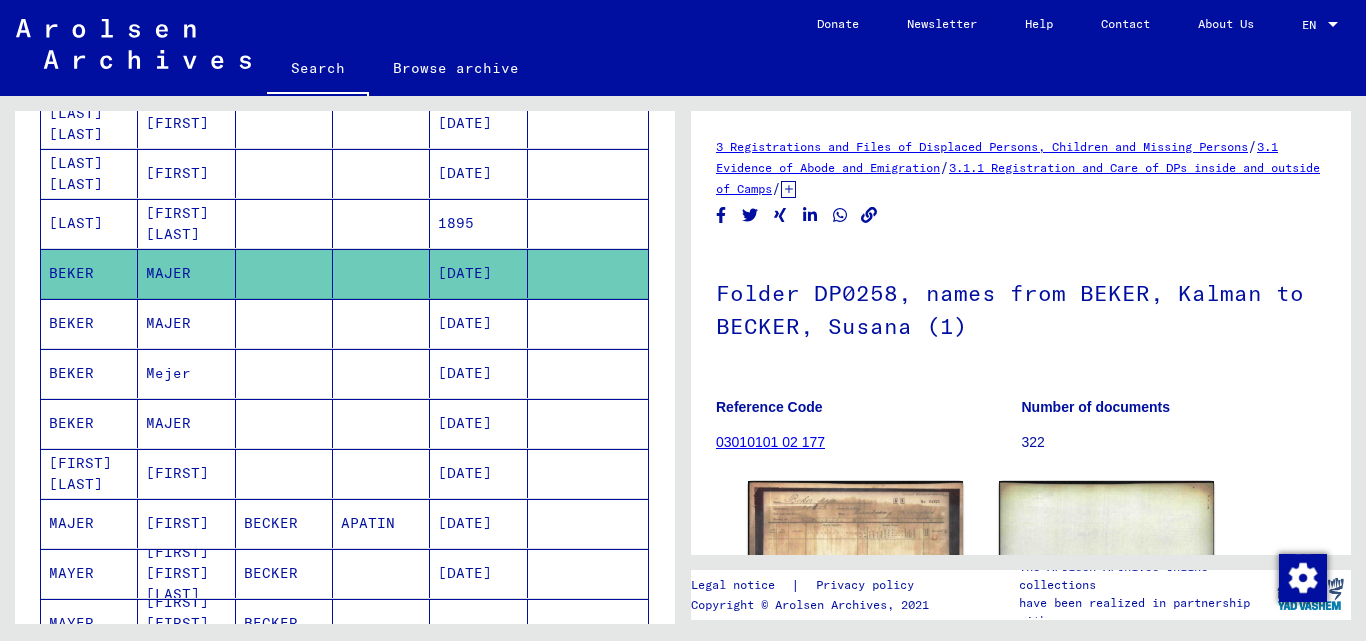 scroll, scrollTop: 0, scrollLeft: 0, axis: both 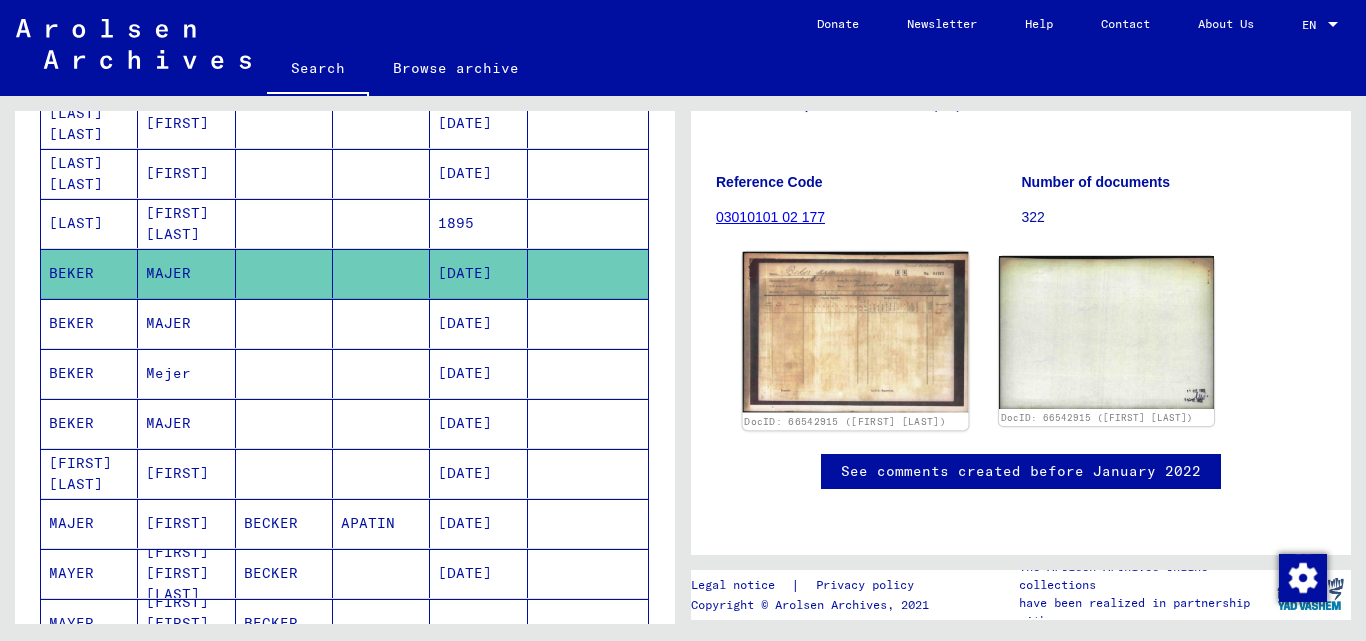 click 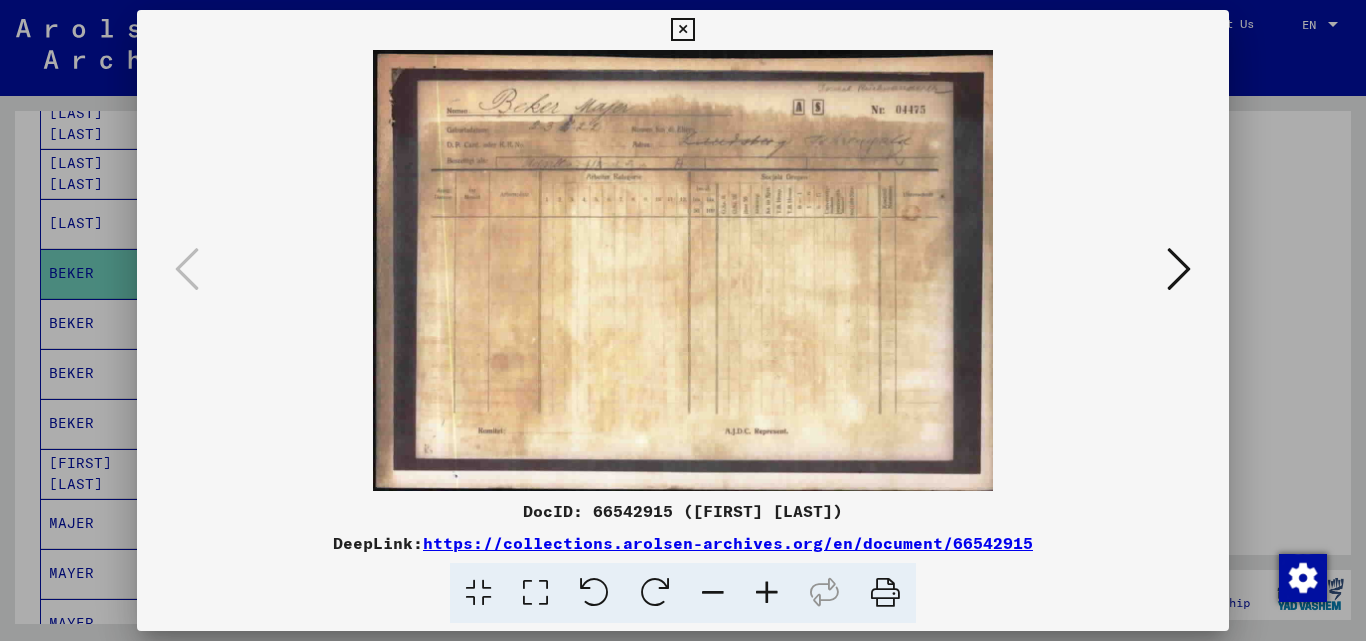 click at bounding box center (683, 320) 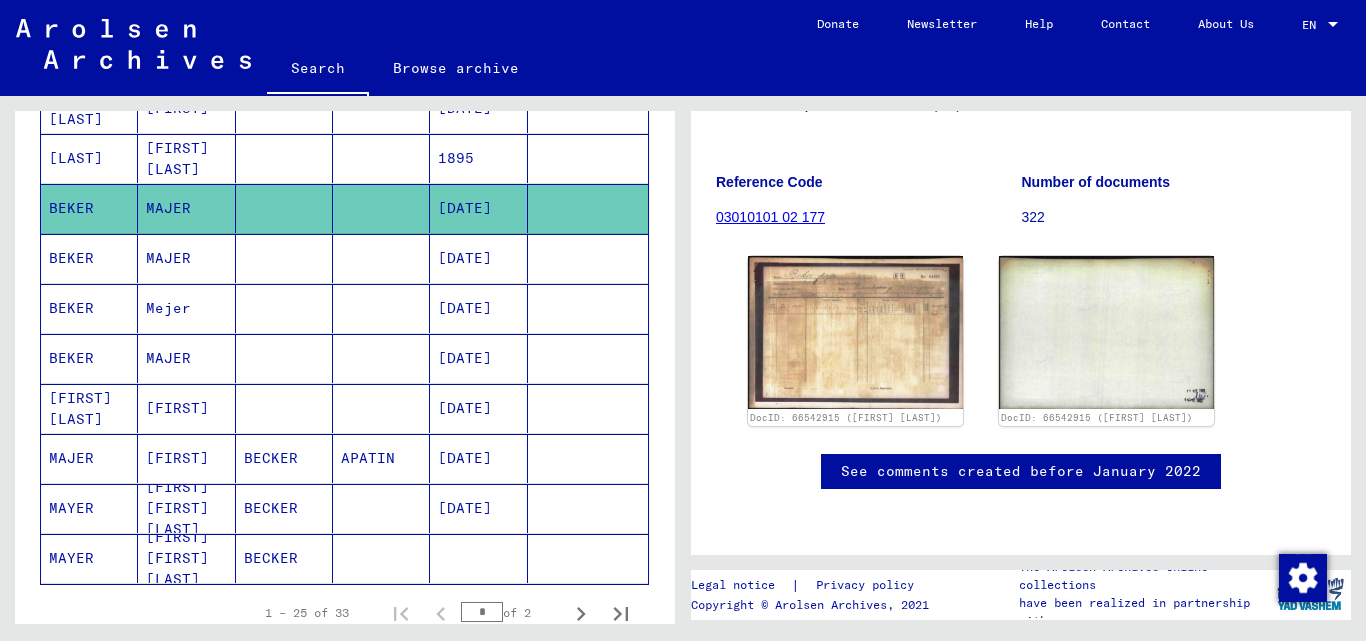 scroll, scrollTop: 1106, scrollLeft: 0, axis: vertical 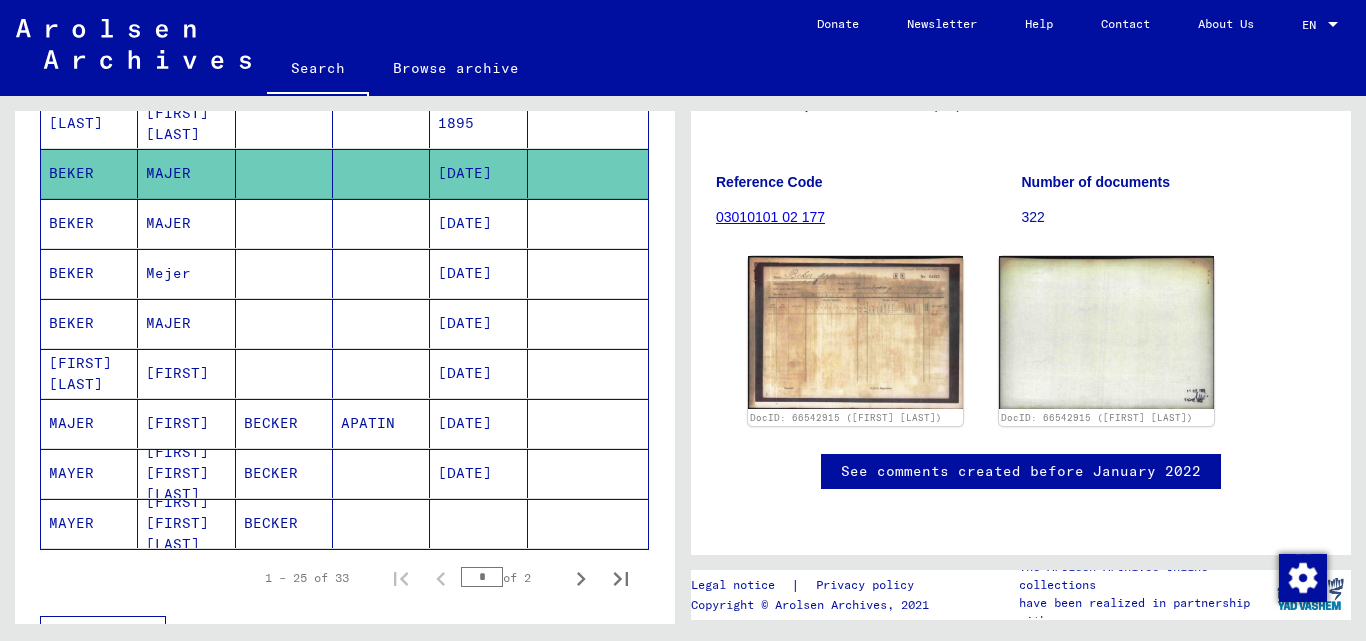 click at bounding box center [284, 423] 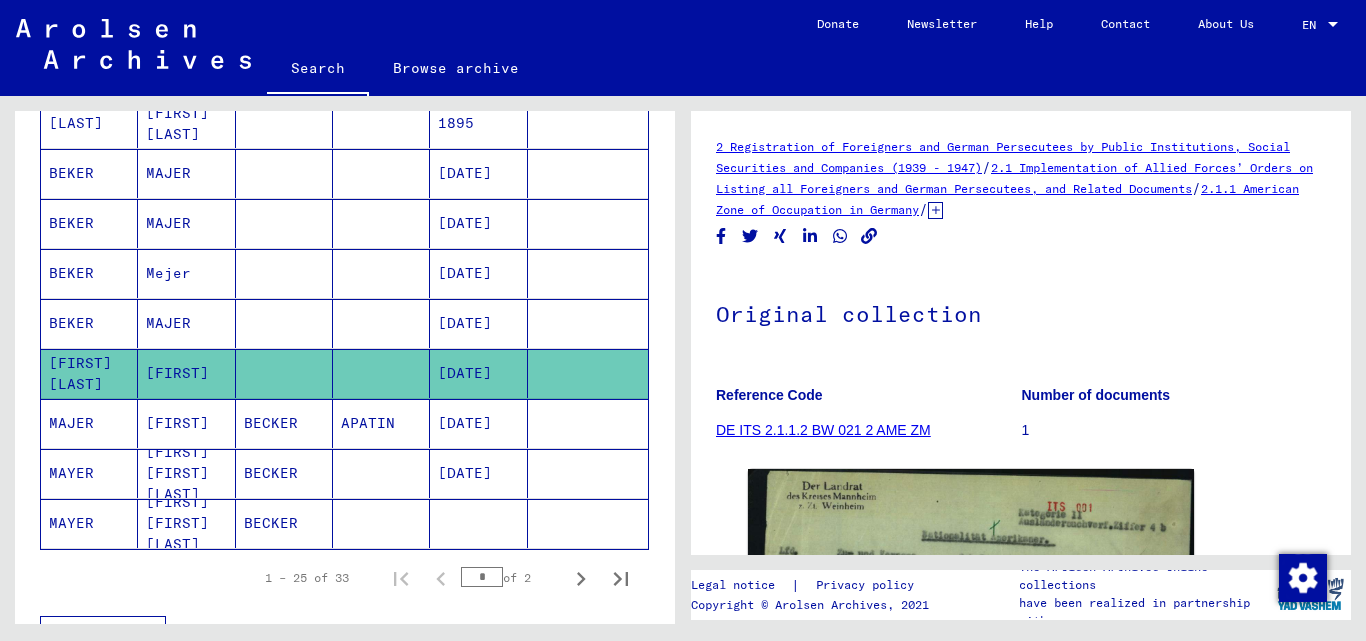 scroll, scrollTop: 0, scrollLeft: 0, axis: both 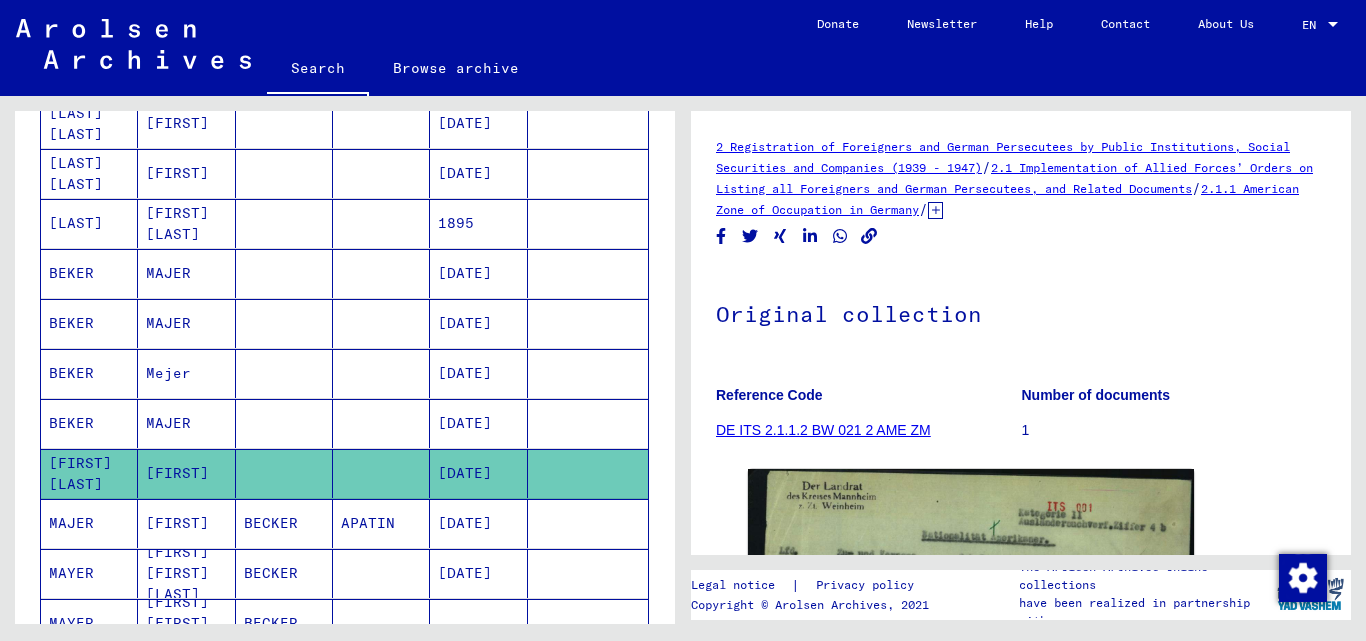 click on "MAJER" at bounding box center (186, 323) 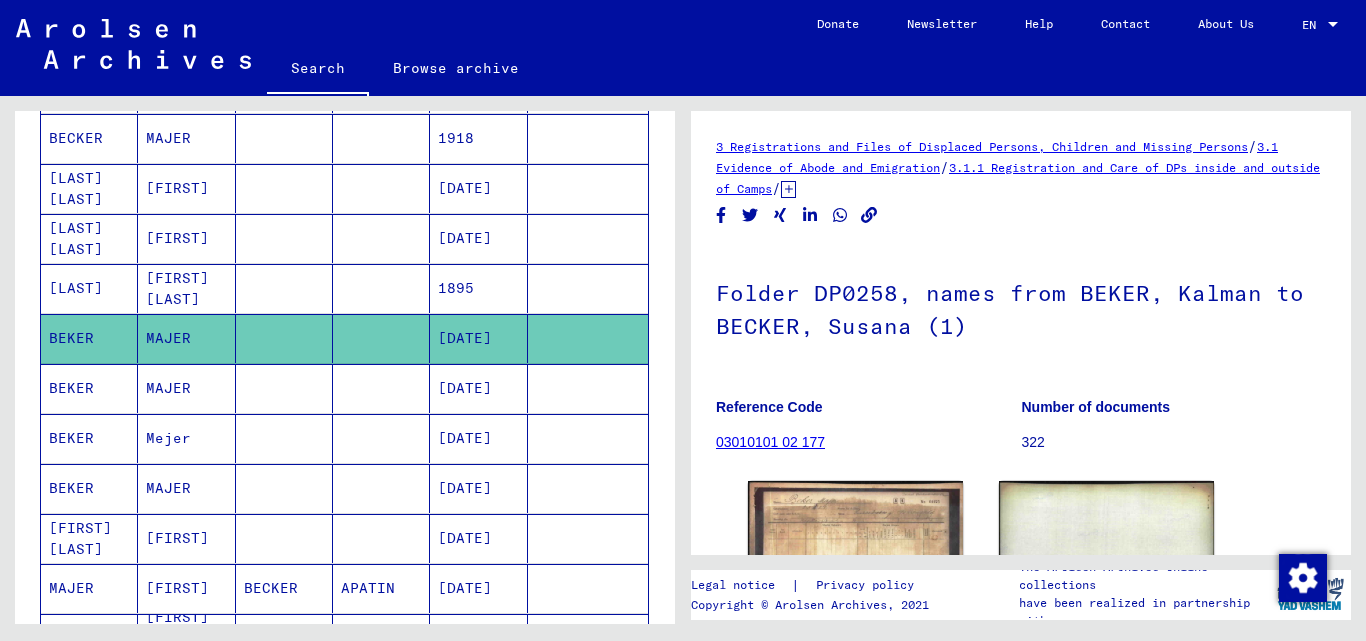 scroll, scrollTop: 906, scrollLeft: 0, axis: vertical 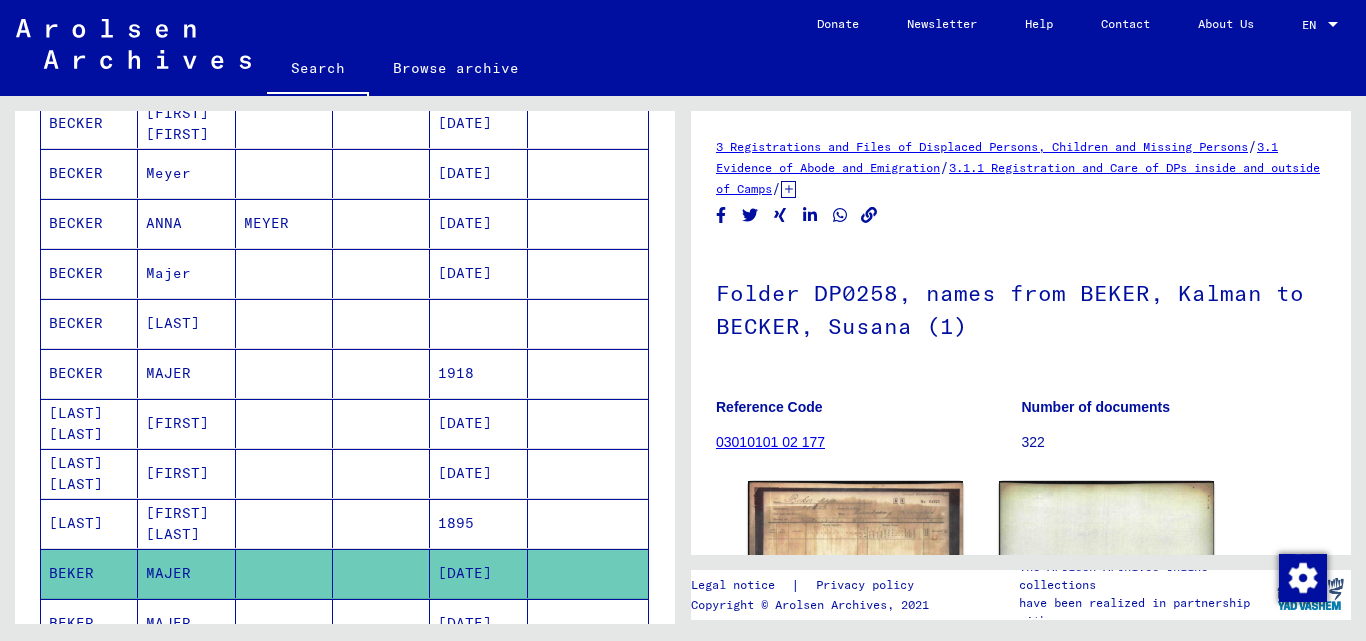 click on "[LAST]" at bounding box center (186, 373) 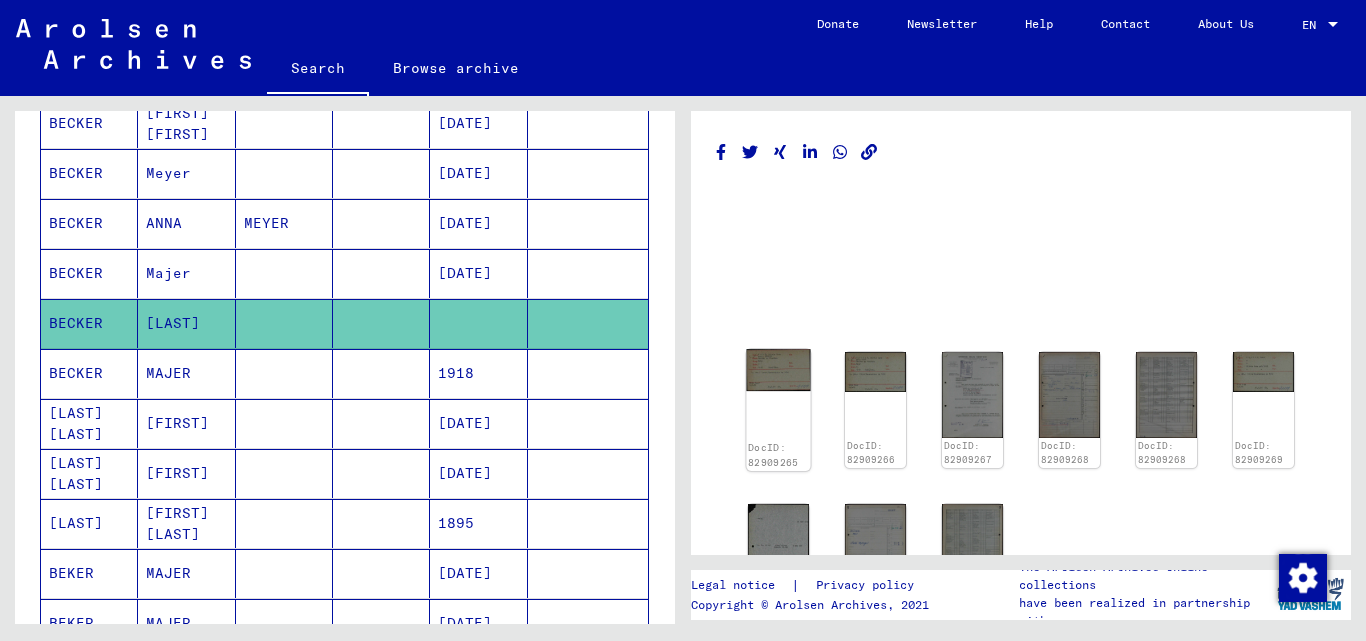 click 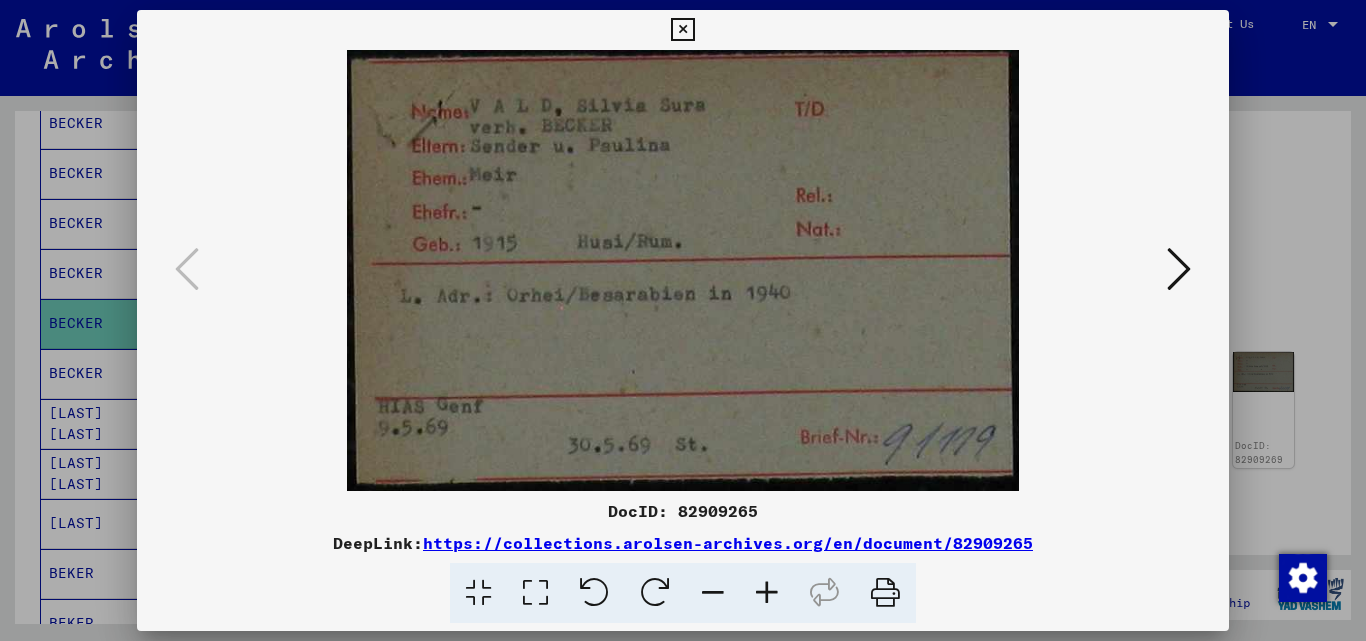 click at bounding box center (683, 320) 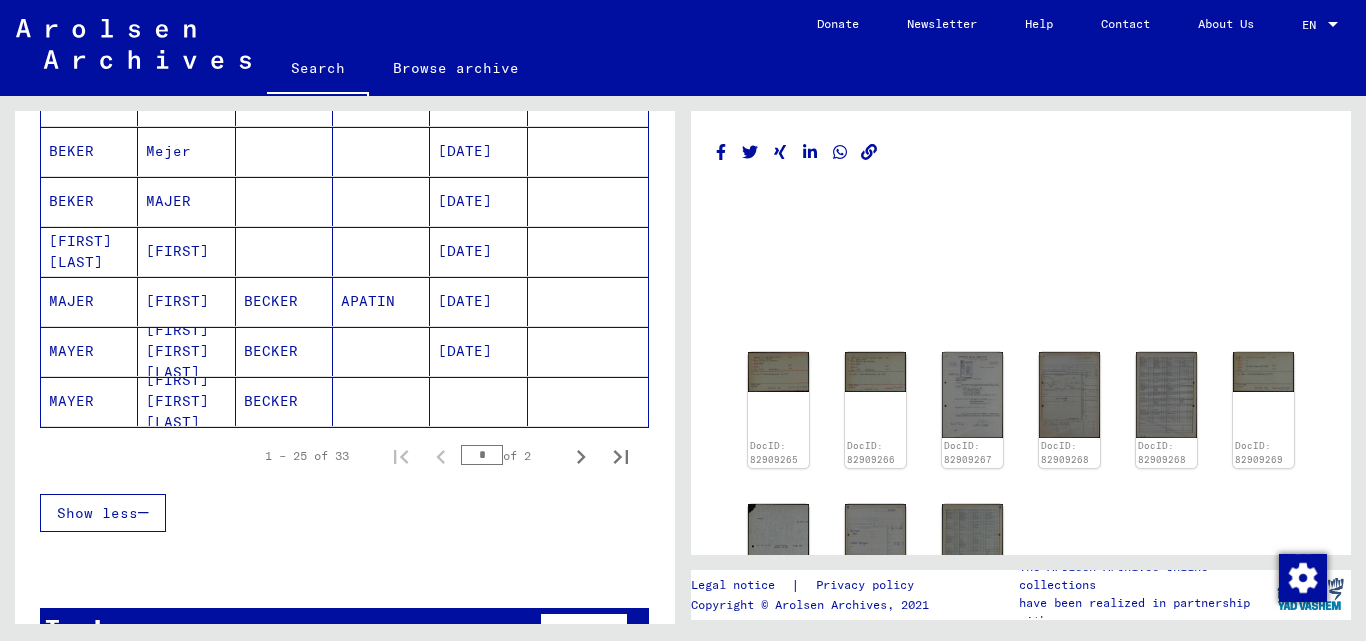 scroll, scrollTop: 1285, scrollLeft: 0, axis: vertical 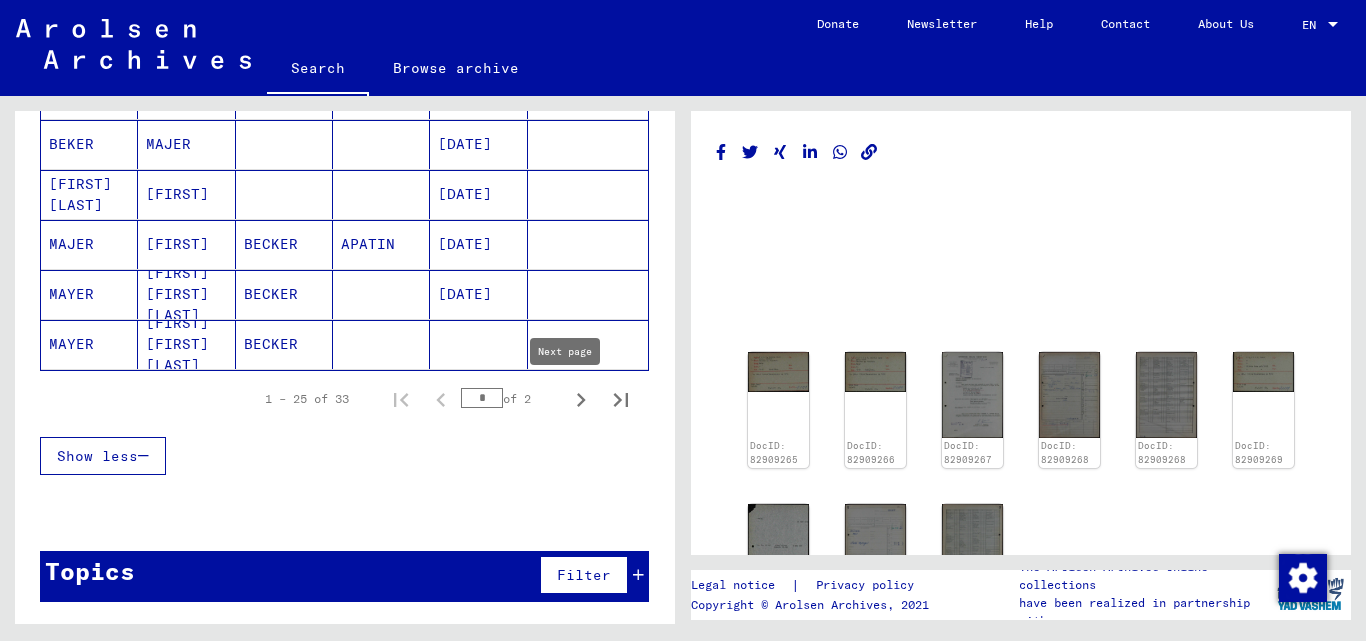 click 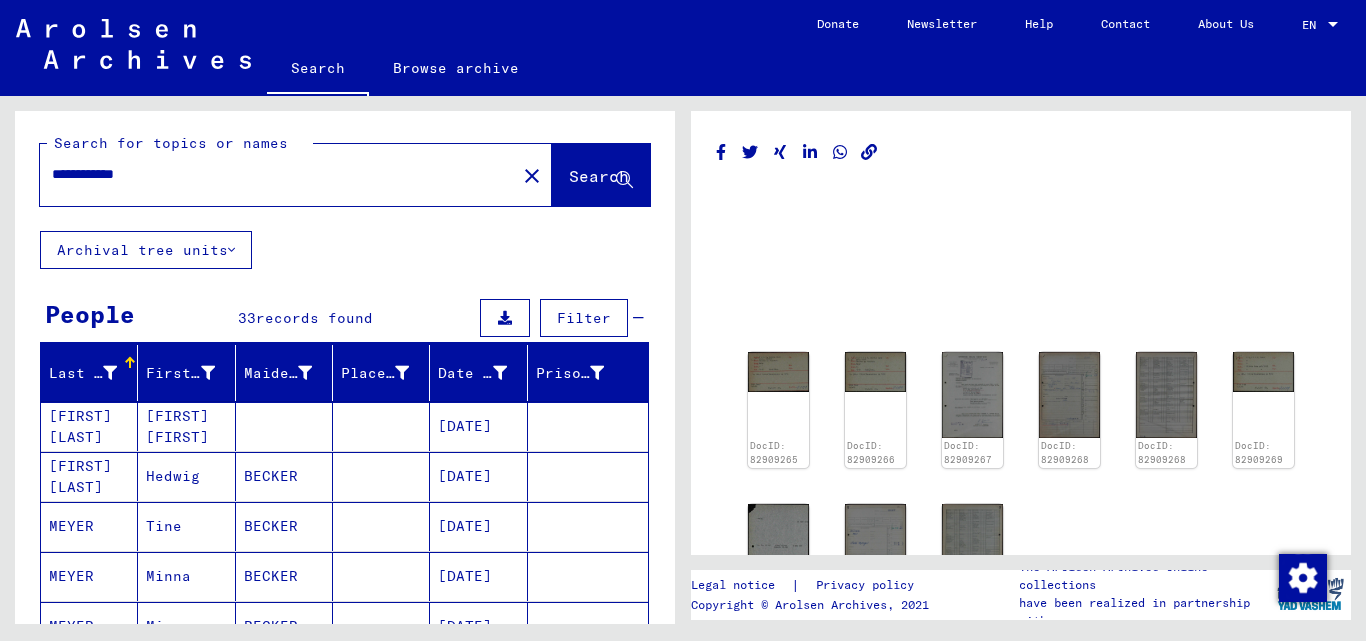 scroll, scrollTop: 0, scrollLeft: 0, axis: both 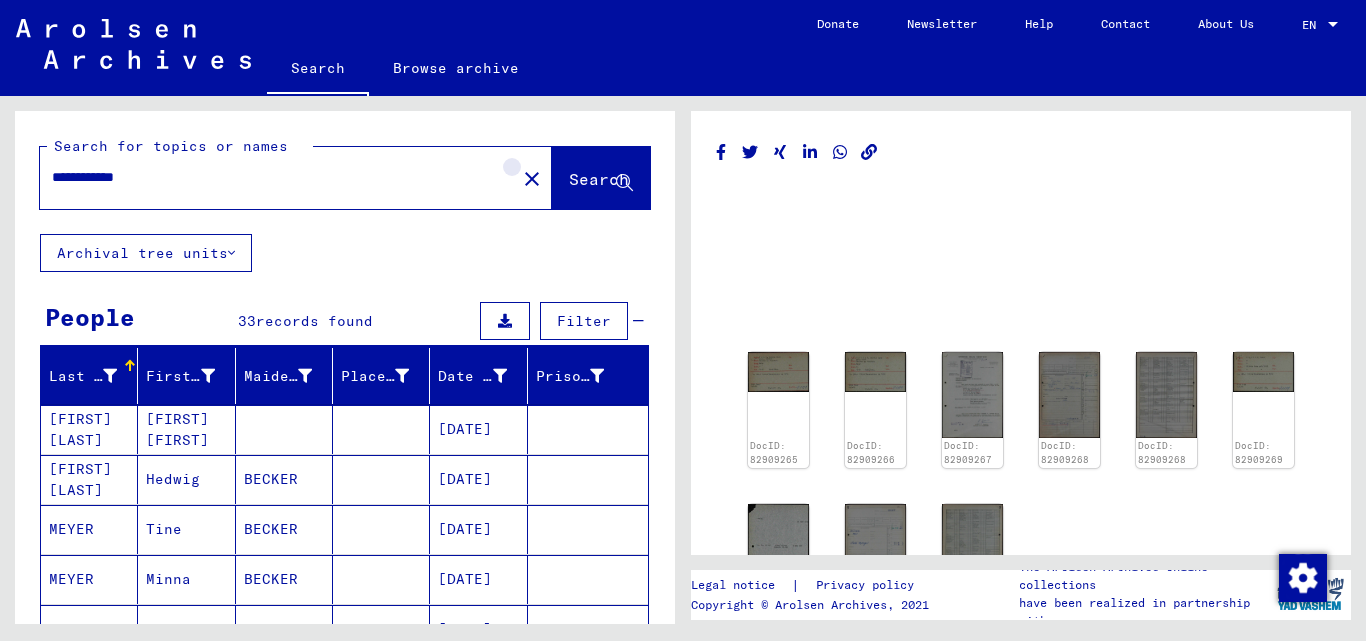 click on "close" 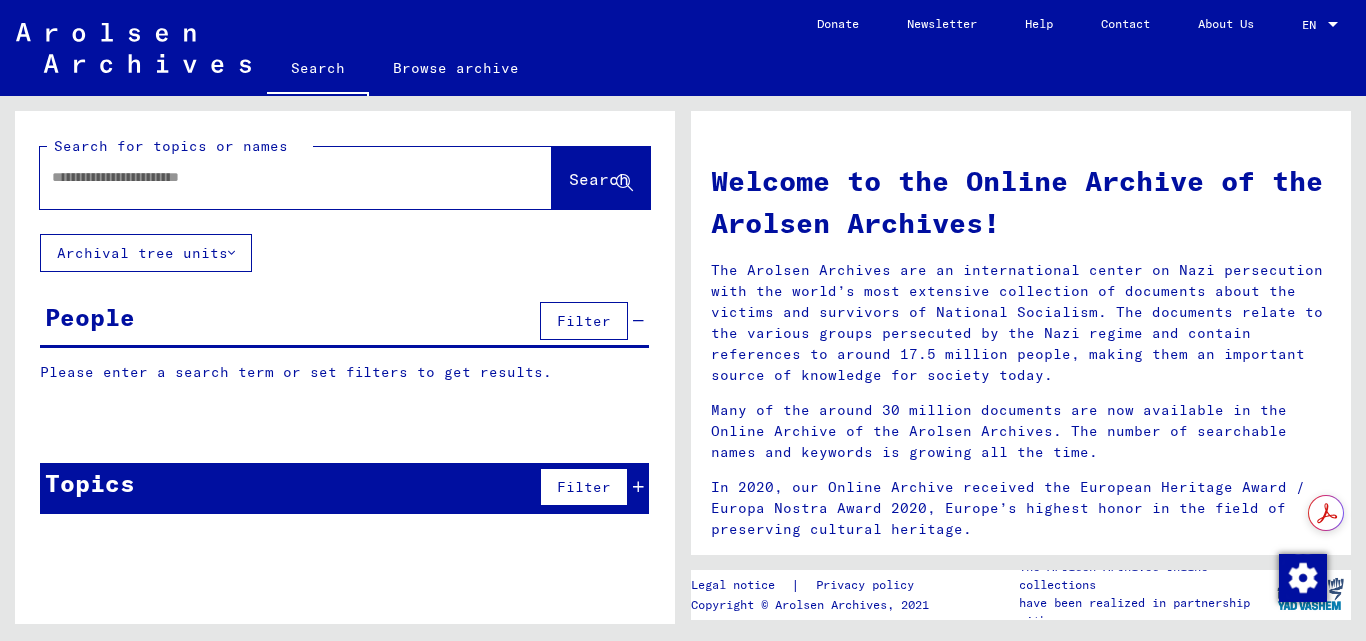 click on "Search for topics or names" 